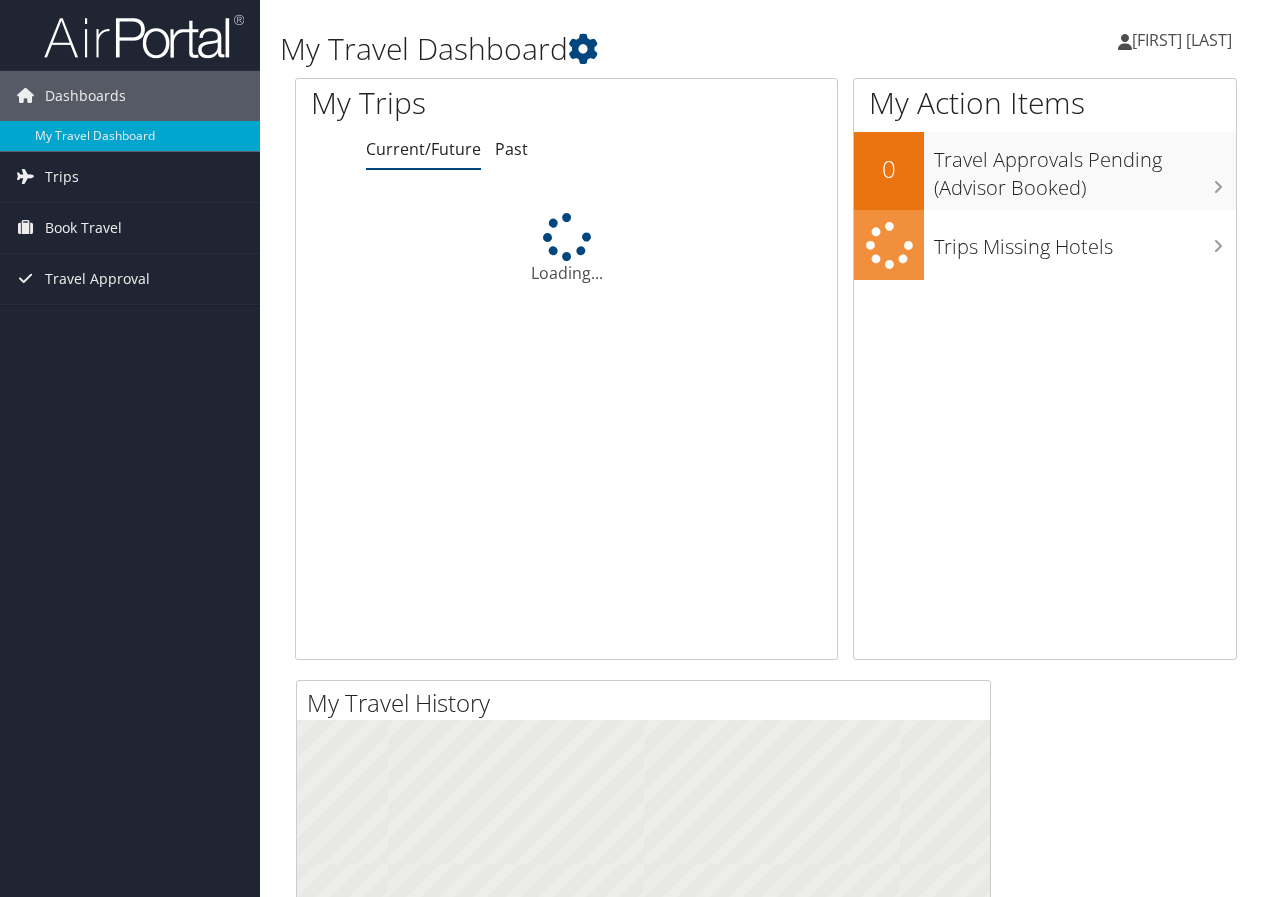 scroll, scrollTop: 0, scrollLeft: 0, axis: both 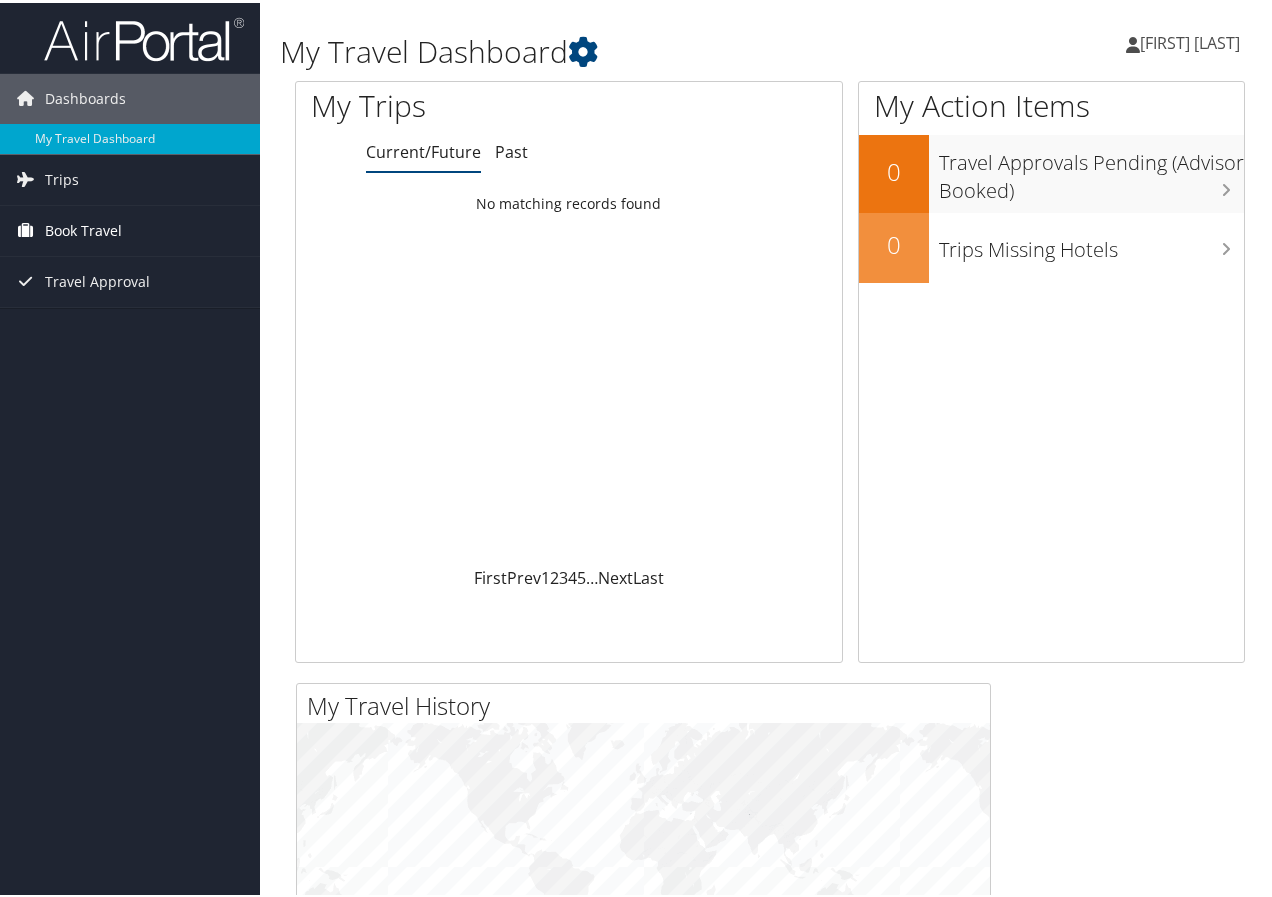 click on "Book Travel" at bounding box center [83, 228] 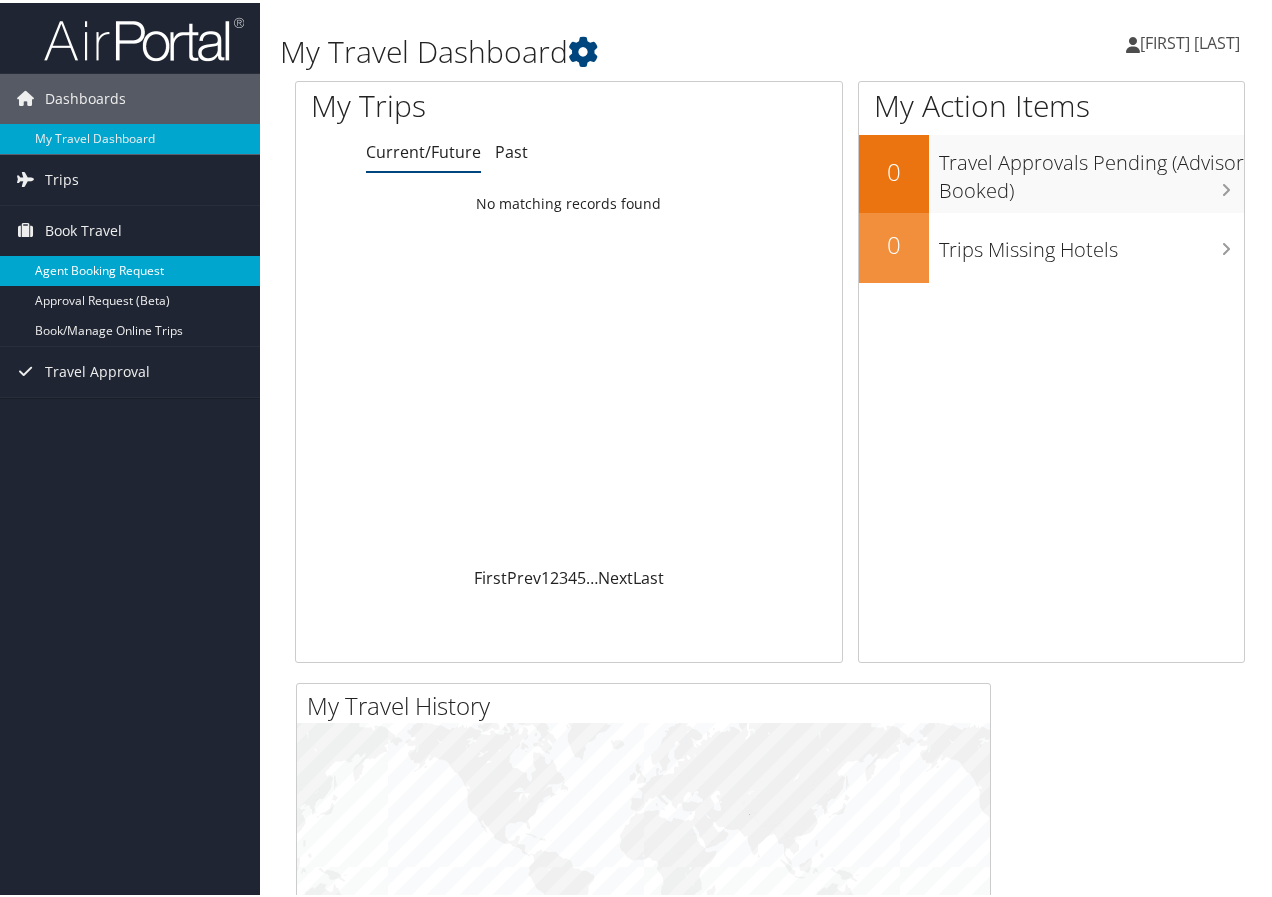 click on "Agent Booking Request" at bounding box center [130, 268] 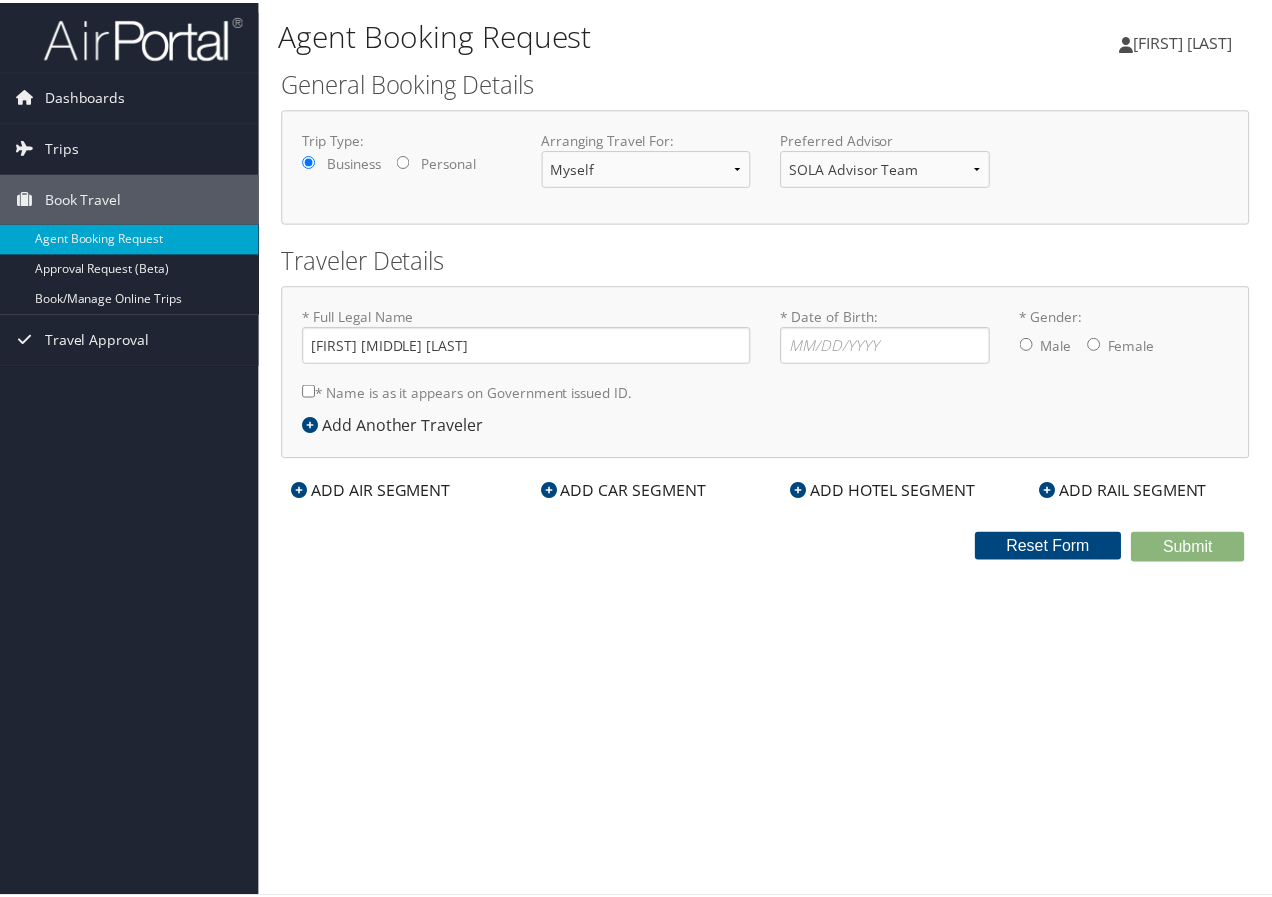 scroll, scrollTop: 0, scrollLeft: 0, axis: both 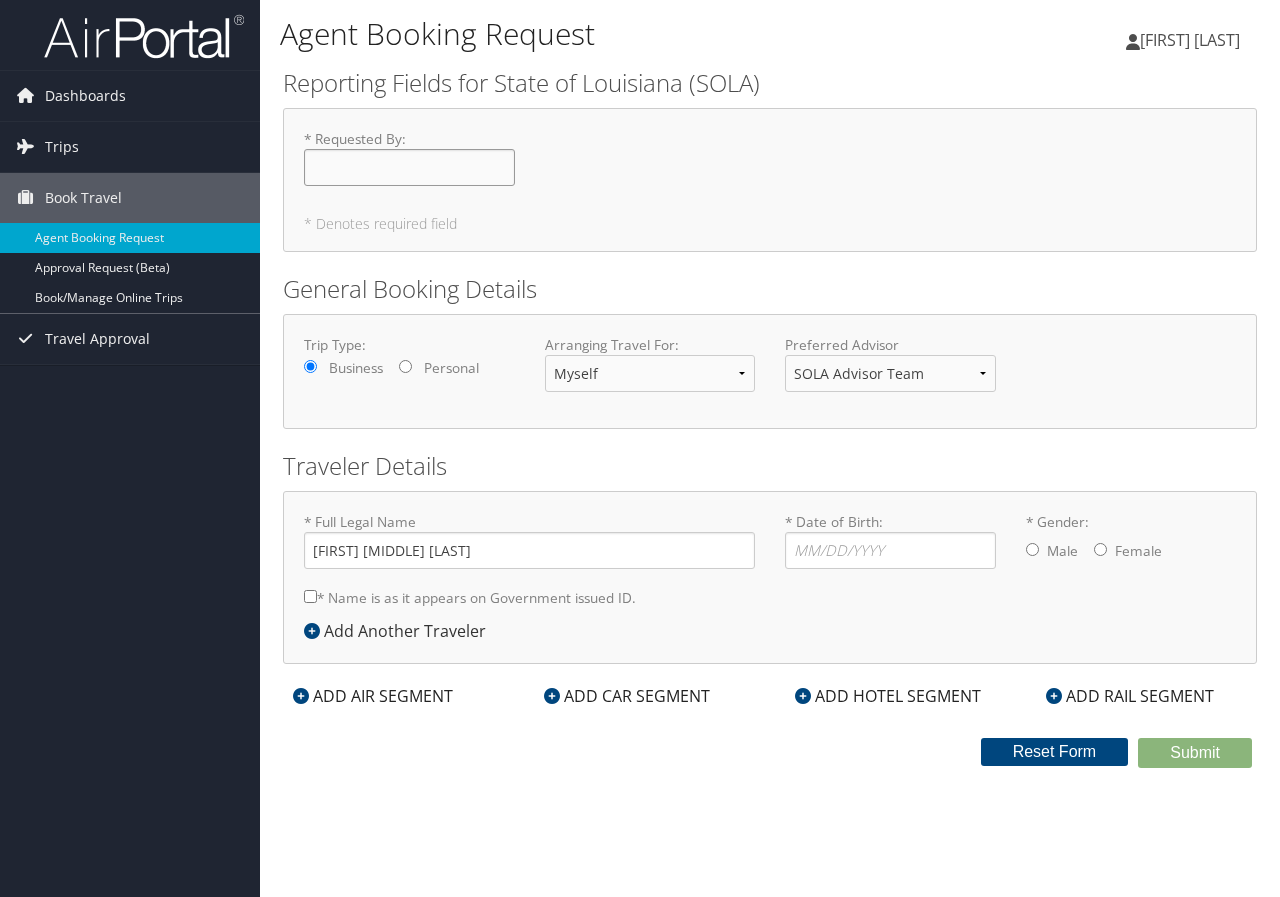 click on "*   Requested By : Required" at bounding box center (409, 167) 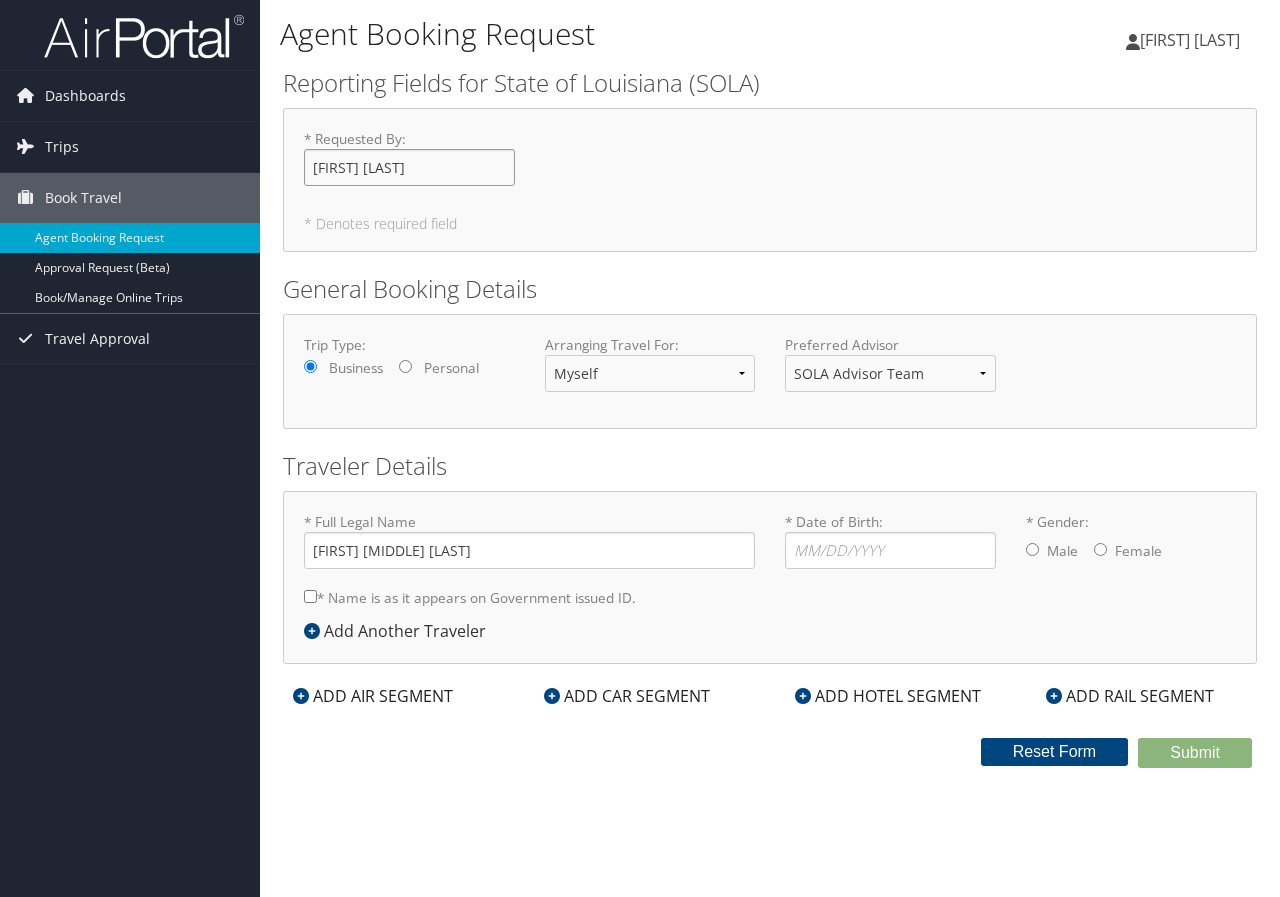 type on "[FIRST] [LAST]" 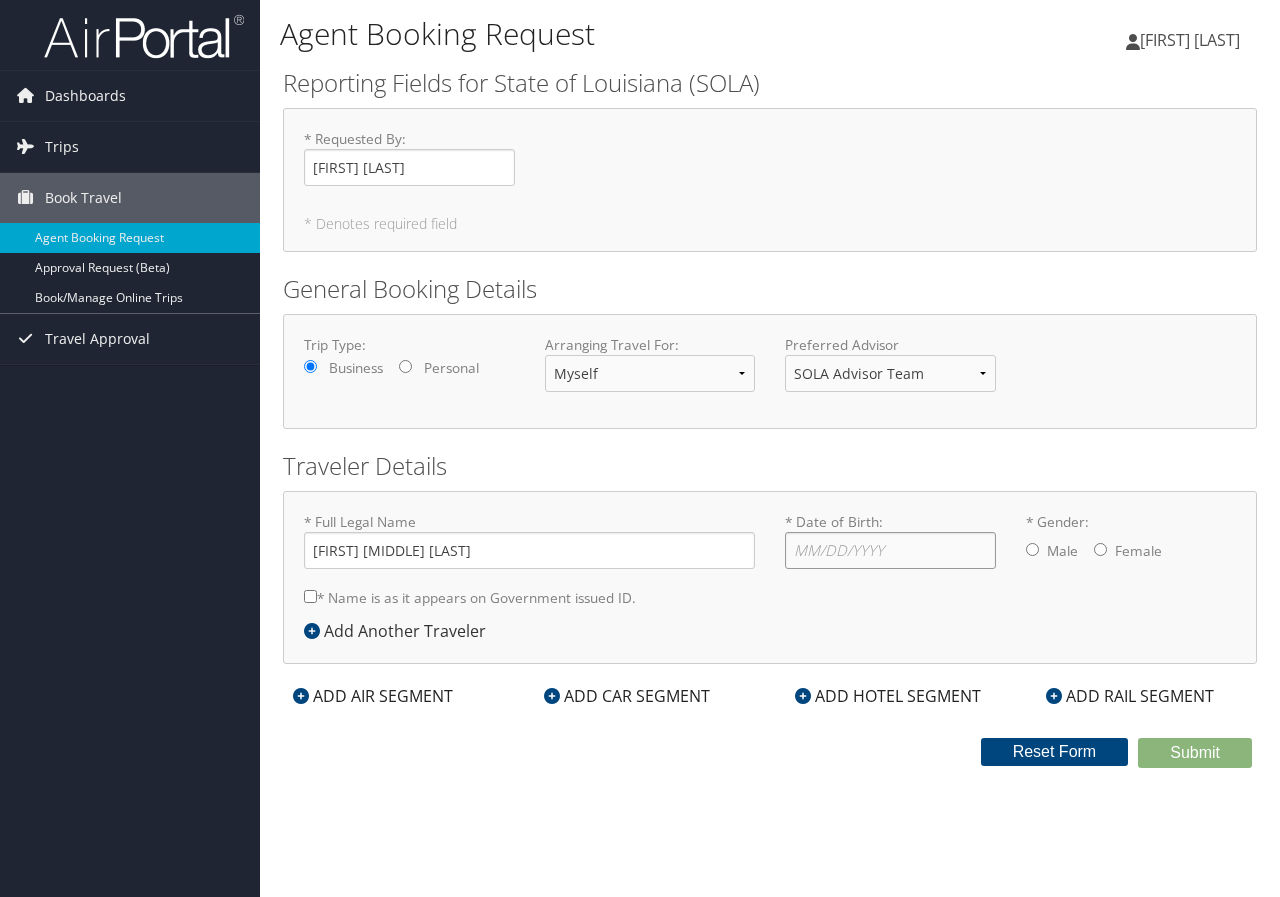 click on "* Date of Birth: Invalid Date" at bounding box center (890, 550) 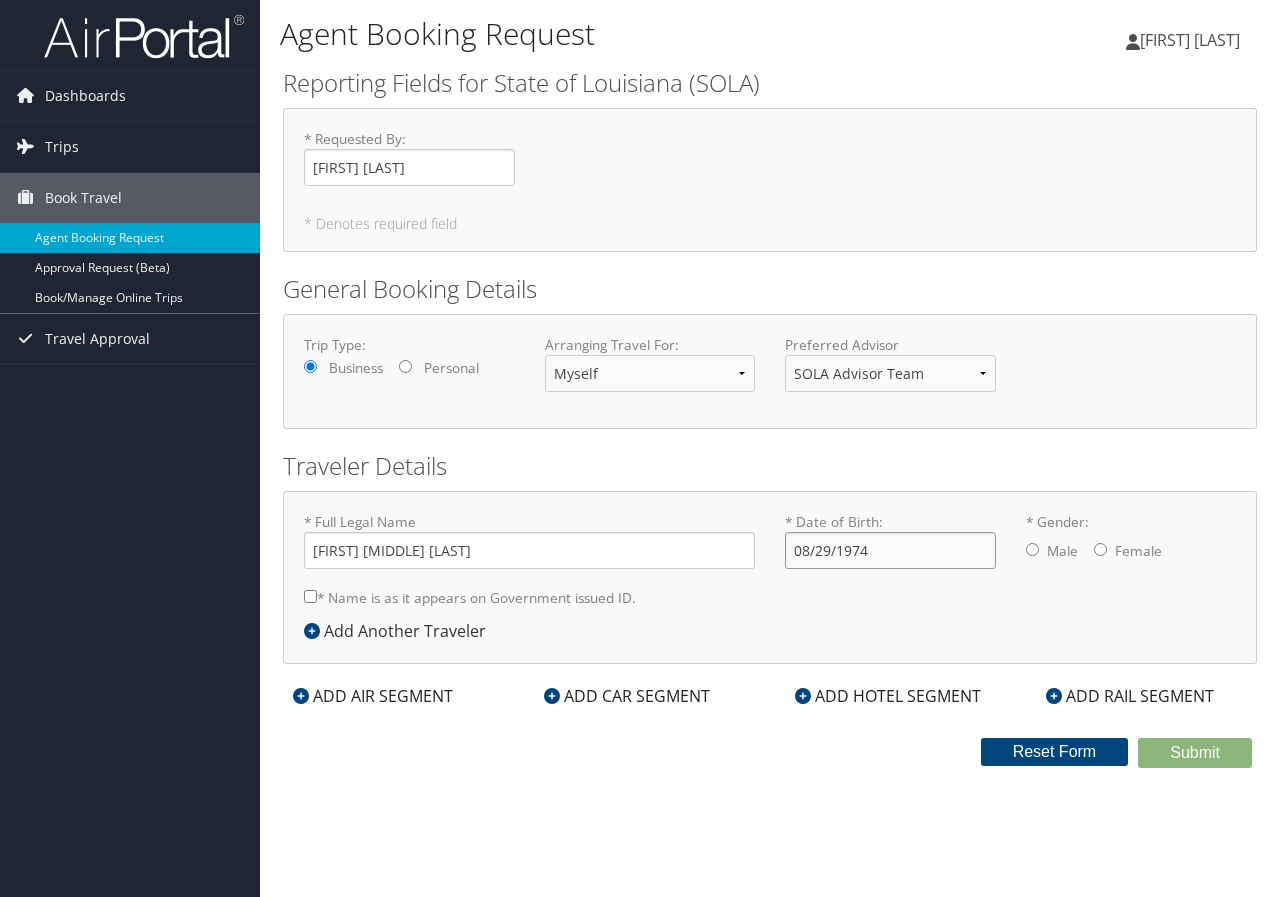 type on "08/29/1974" 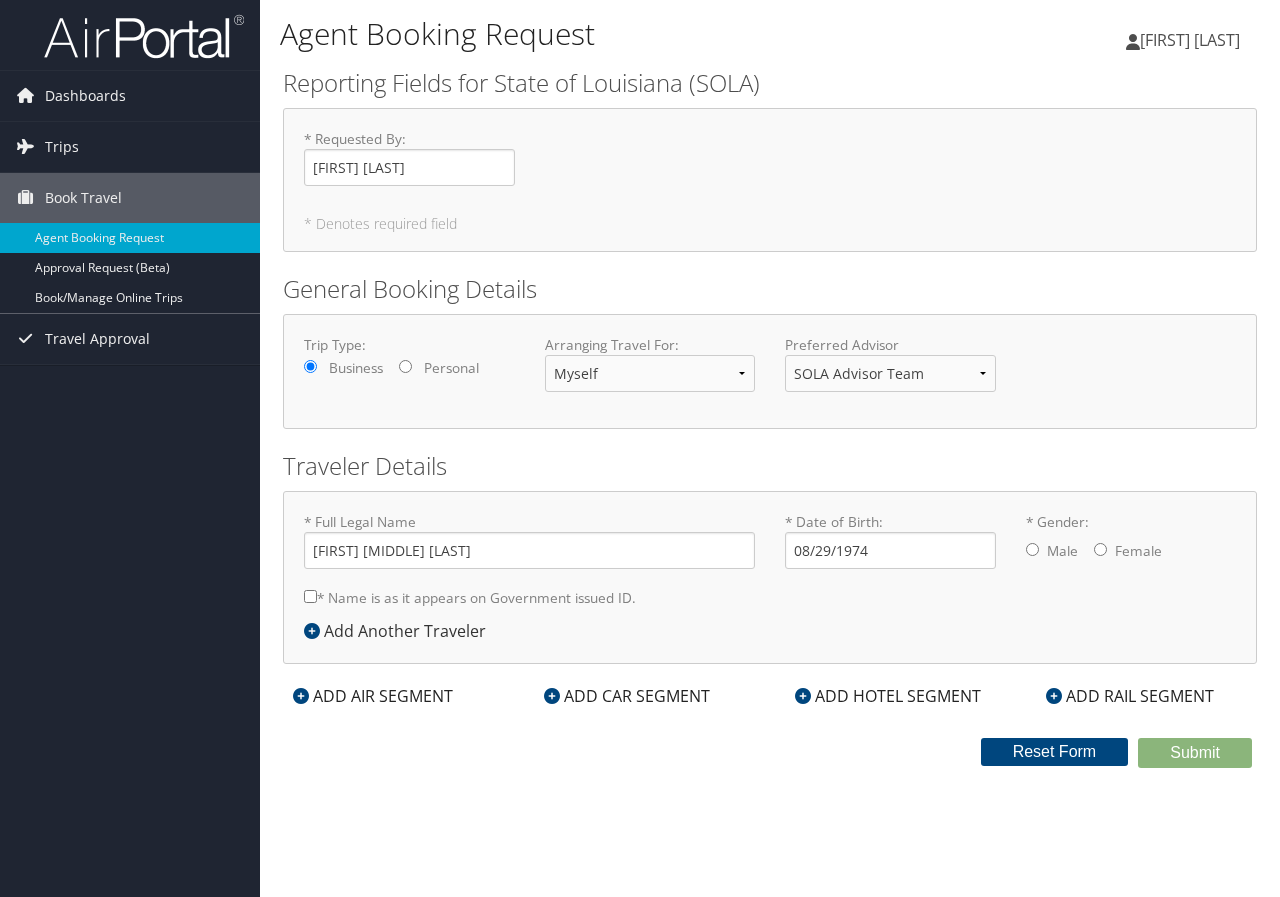 click on "* Gender:  Male Female" at bounding box center [1100, 549] 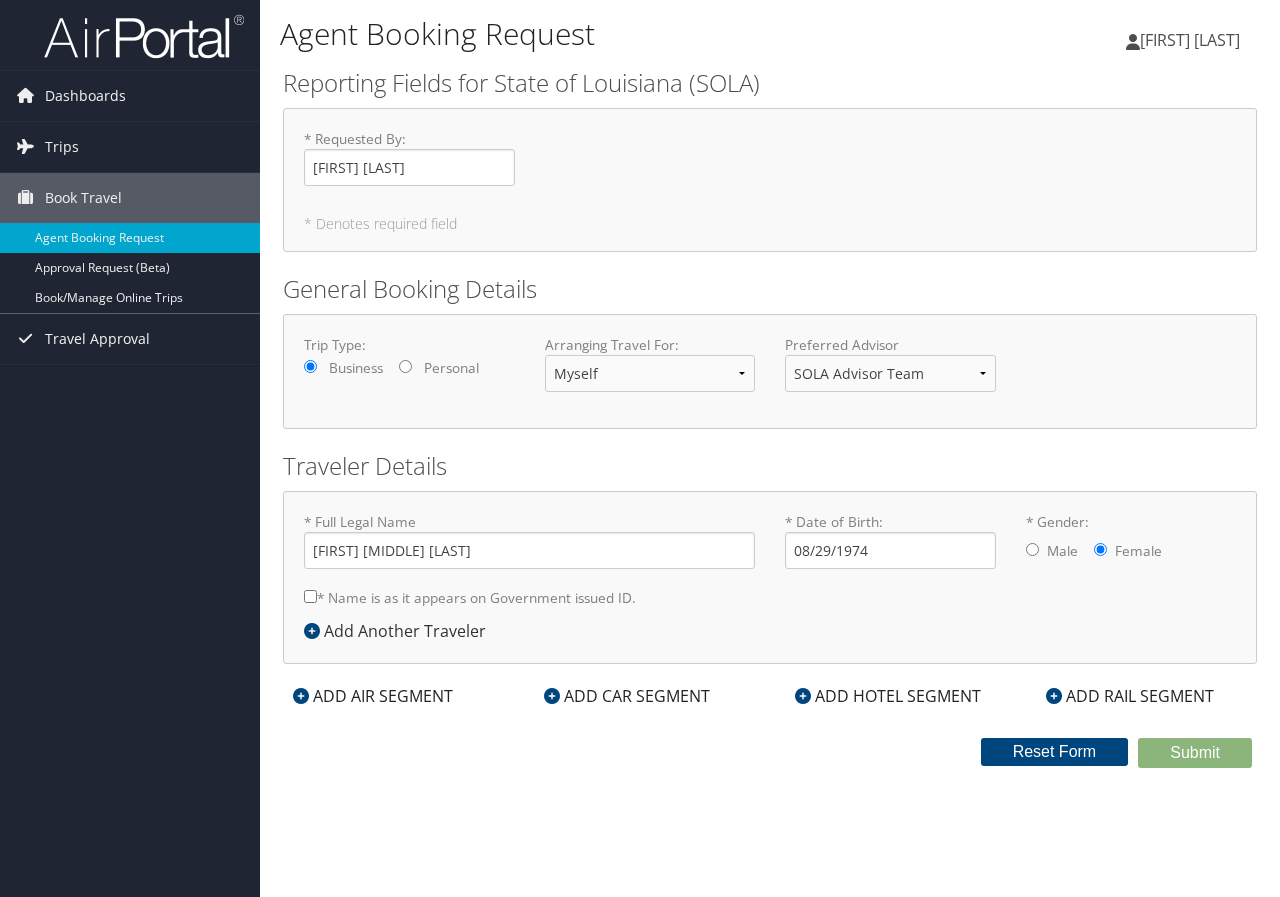 click on "* Name is as it appears on Government issued ID." at bounding box center (310, 596) 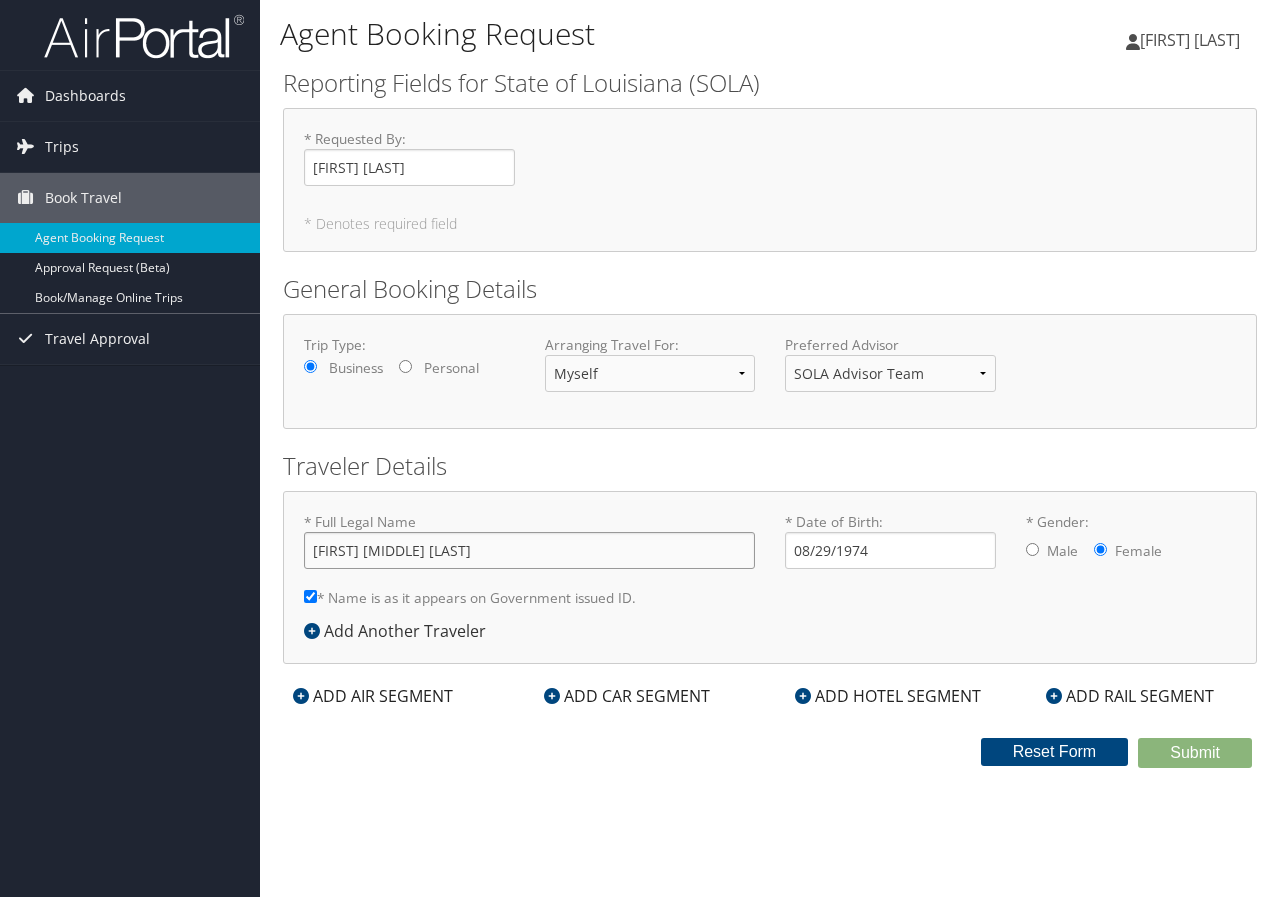 click on "[FIRST] [MIDDLE] [LAST]" at bounding box center (529, 550) 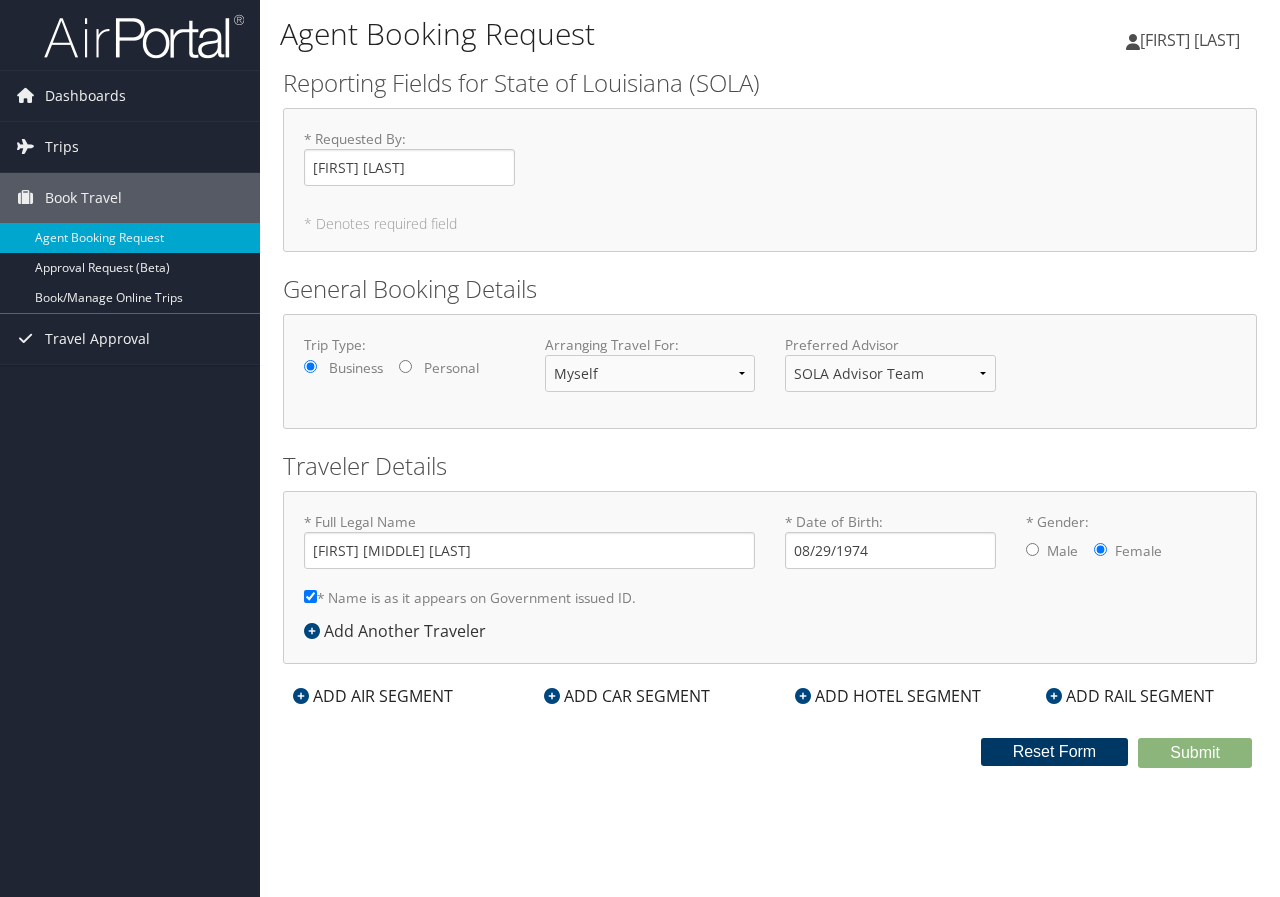 click on "Reset Form" at bounding box center (1055, 752) 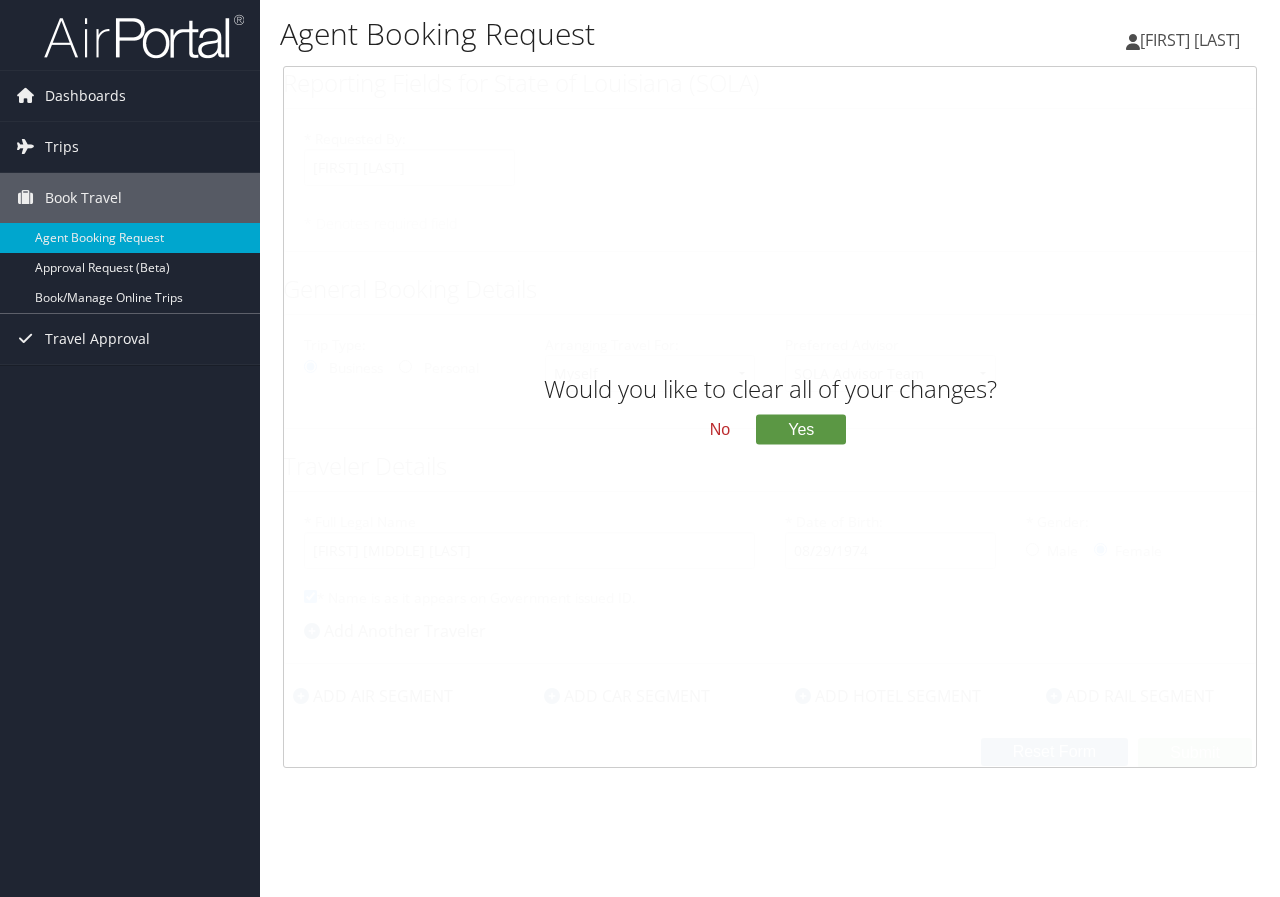 click on "No" at bounding box center (720, 430) 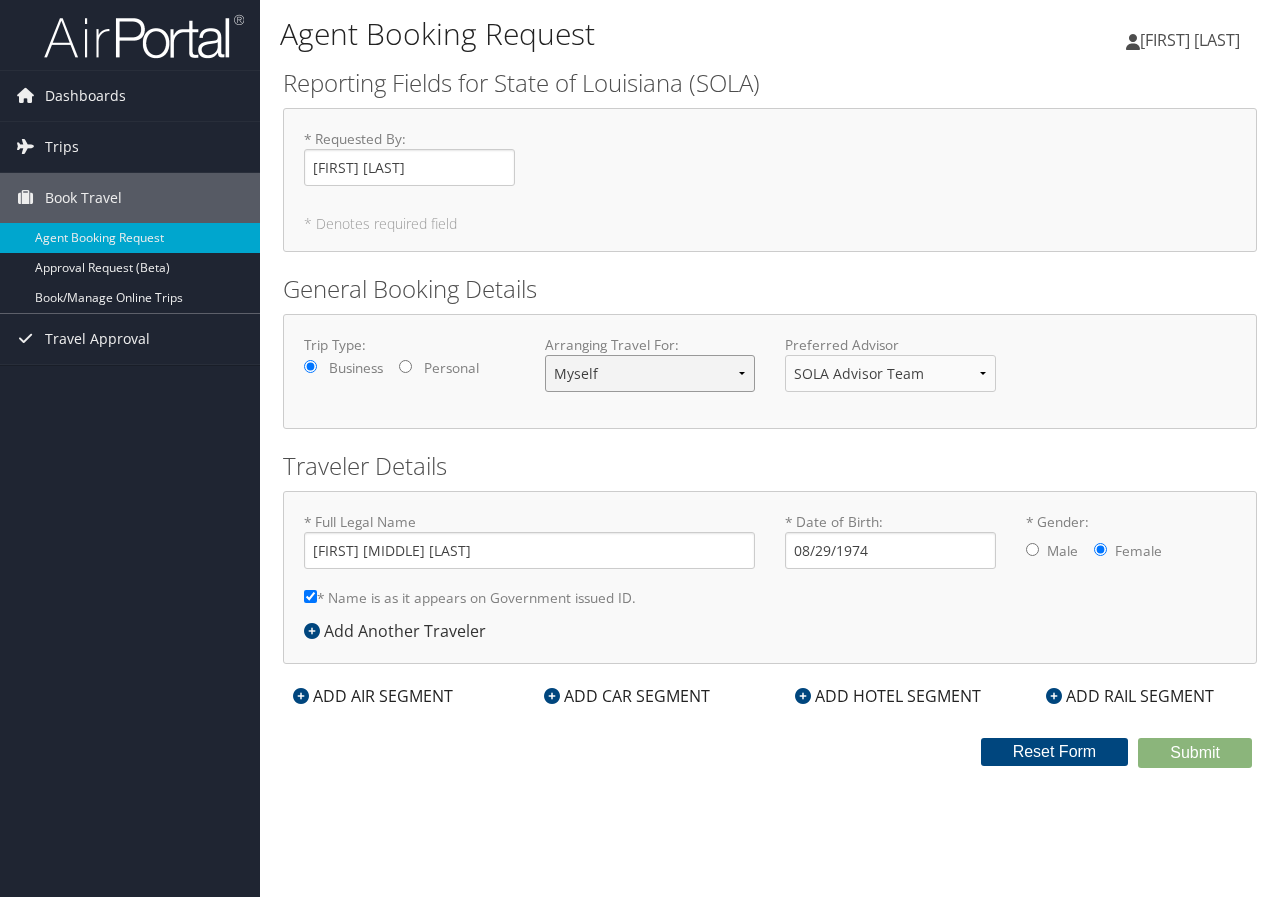 click on "Myself Another Traveler Guest Traveler" at bounding box center (650, 373) 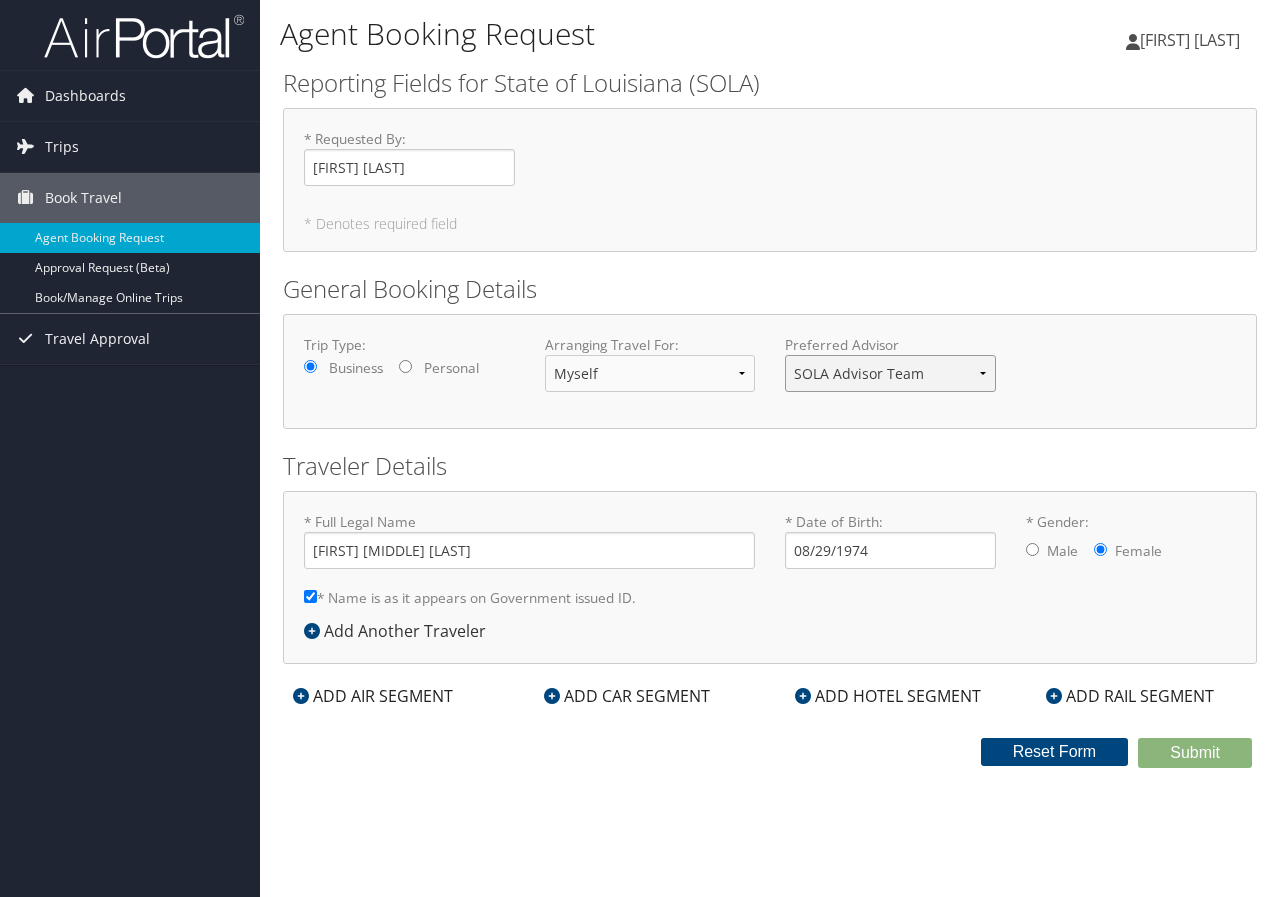 click on "SOLA Advisor Team" at bounding box center [890, 373] 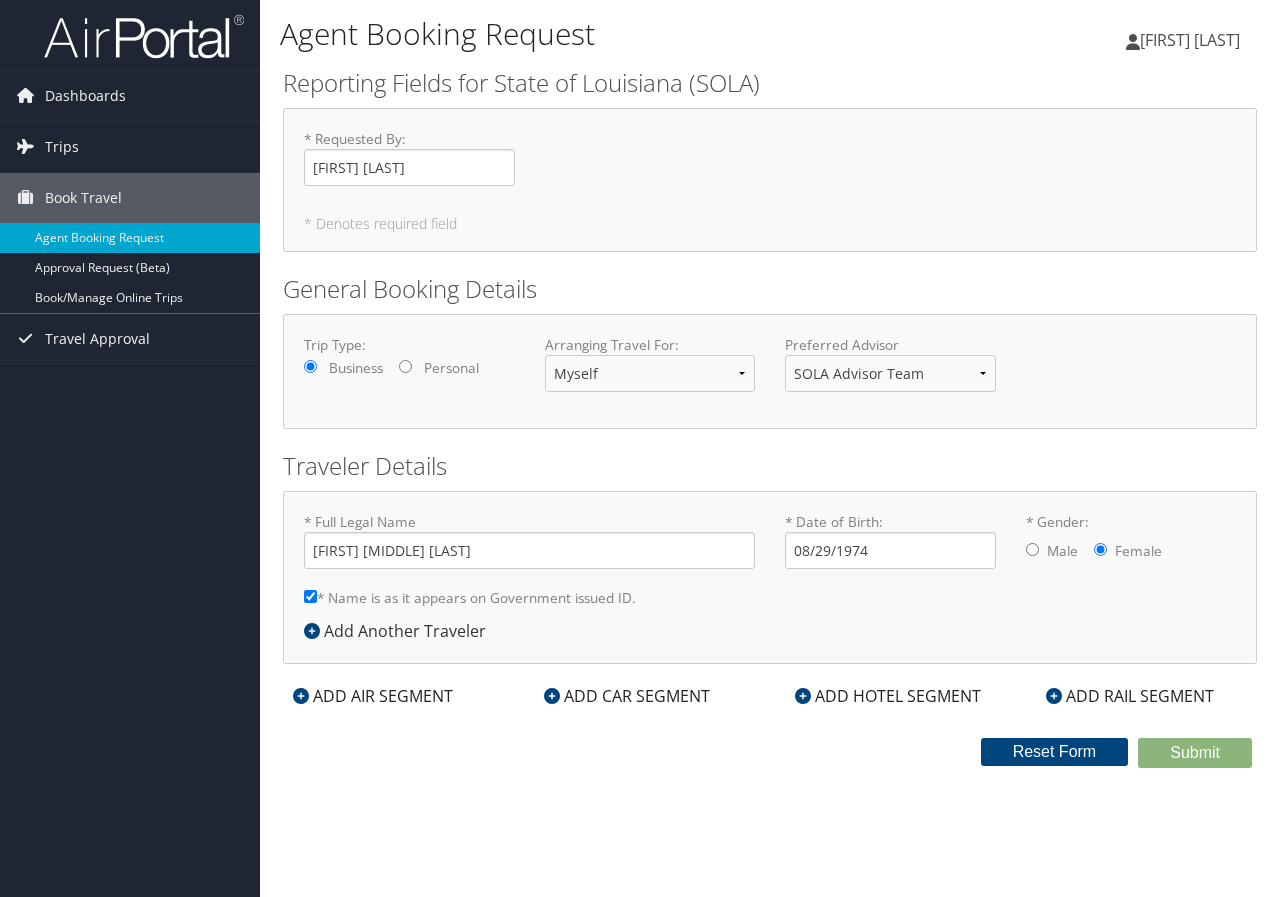 click on "ADD AIR SEGMENT" at bounding box center [373, 696] 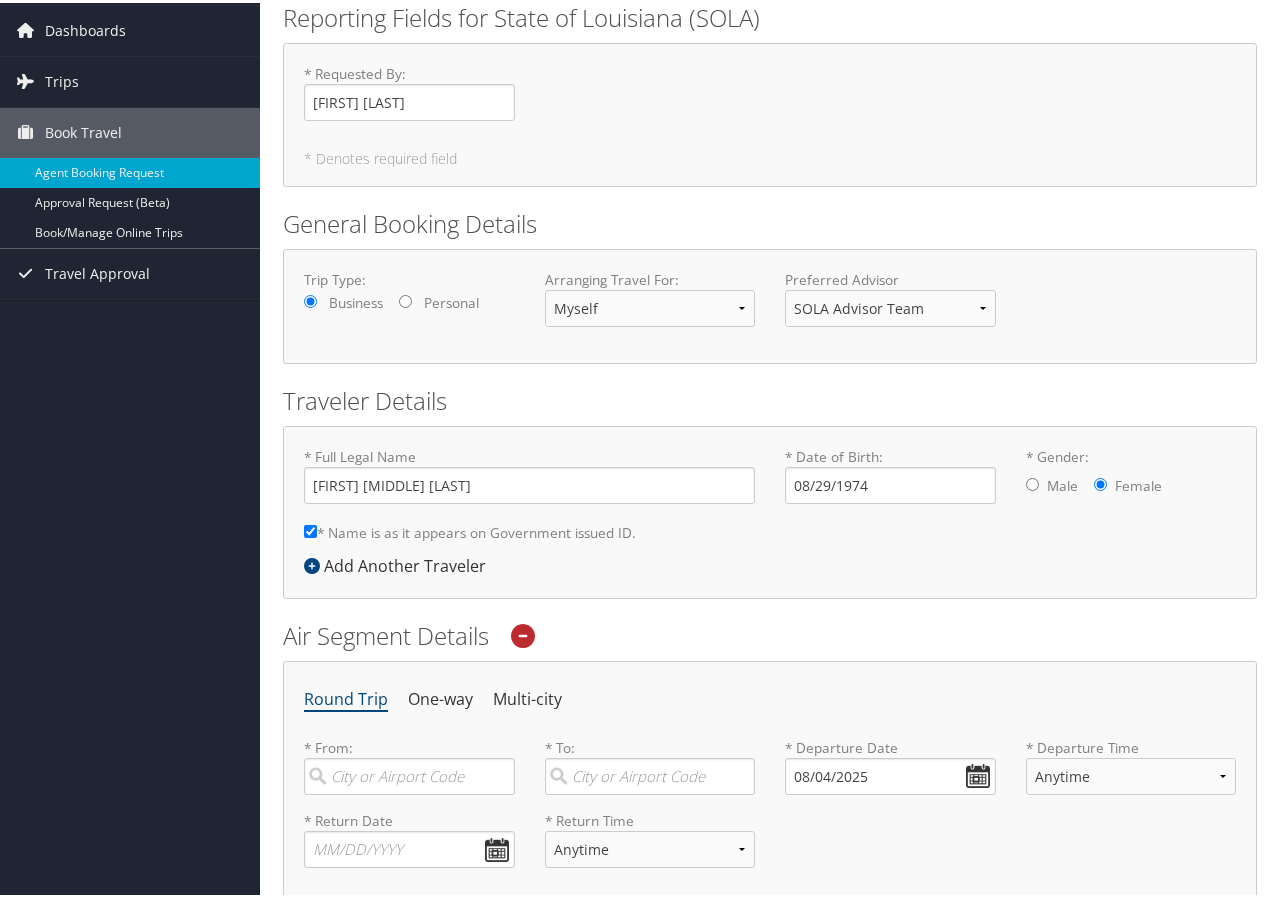 scroll, scrollTop: 100, scrollLeft: 0, axis: vertical 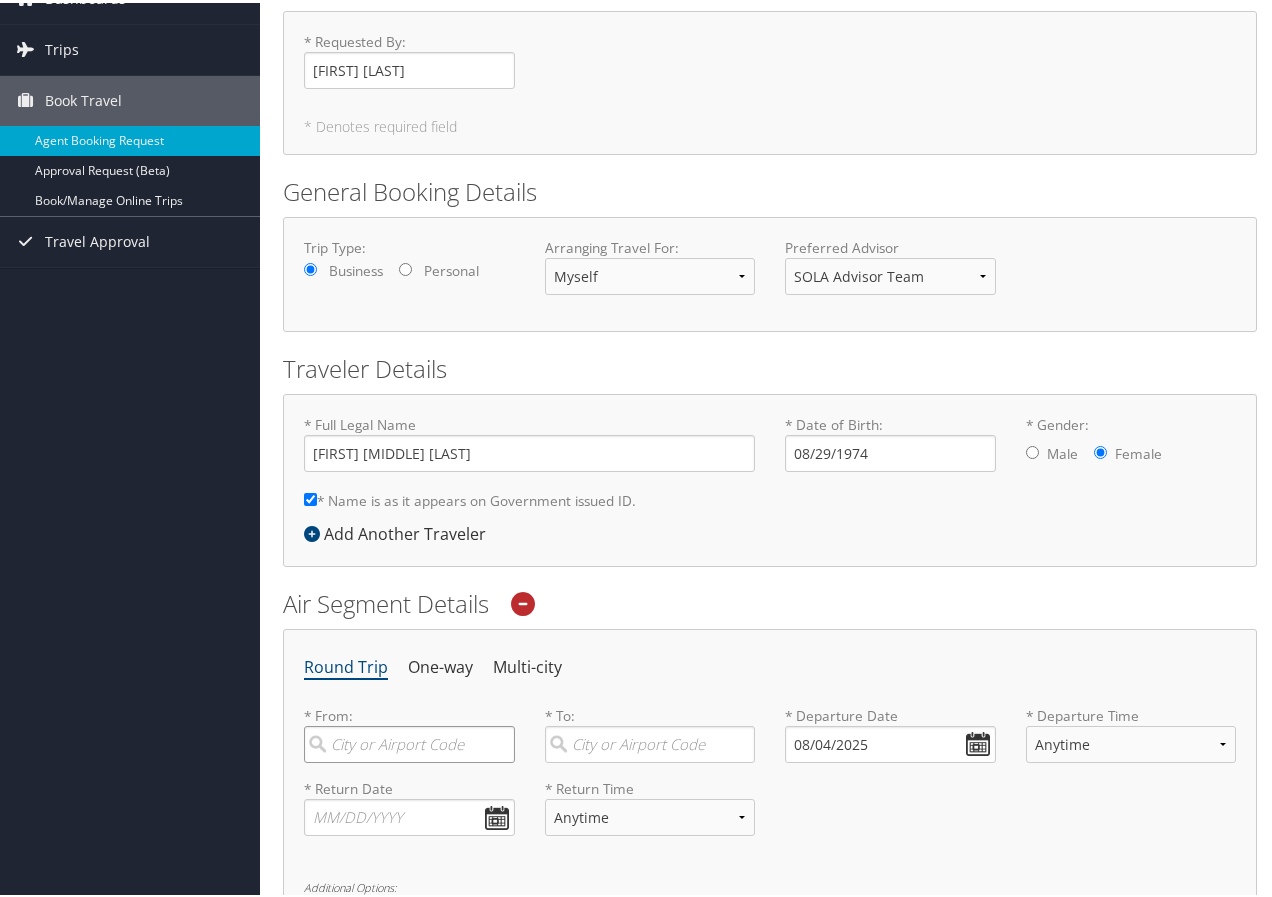 click at bounding box center [409, 741] 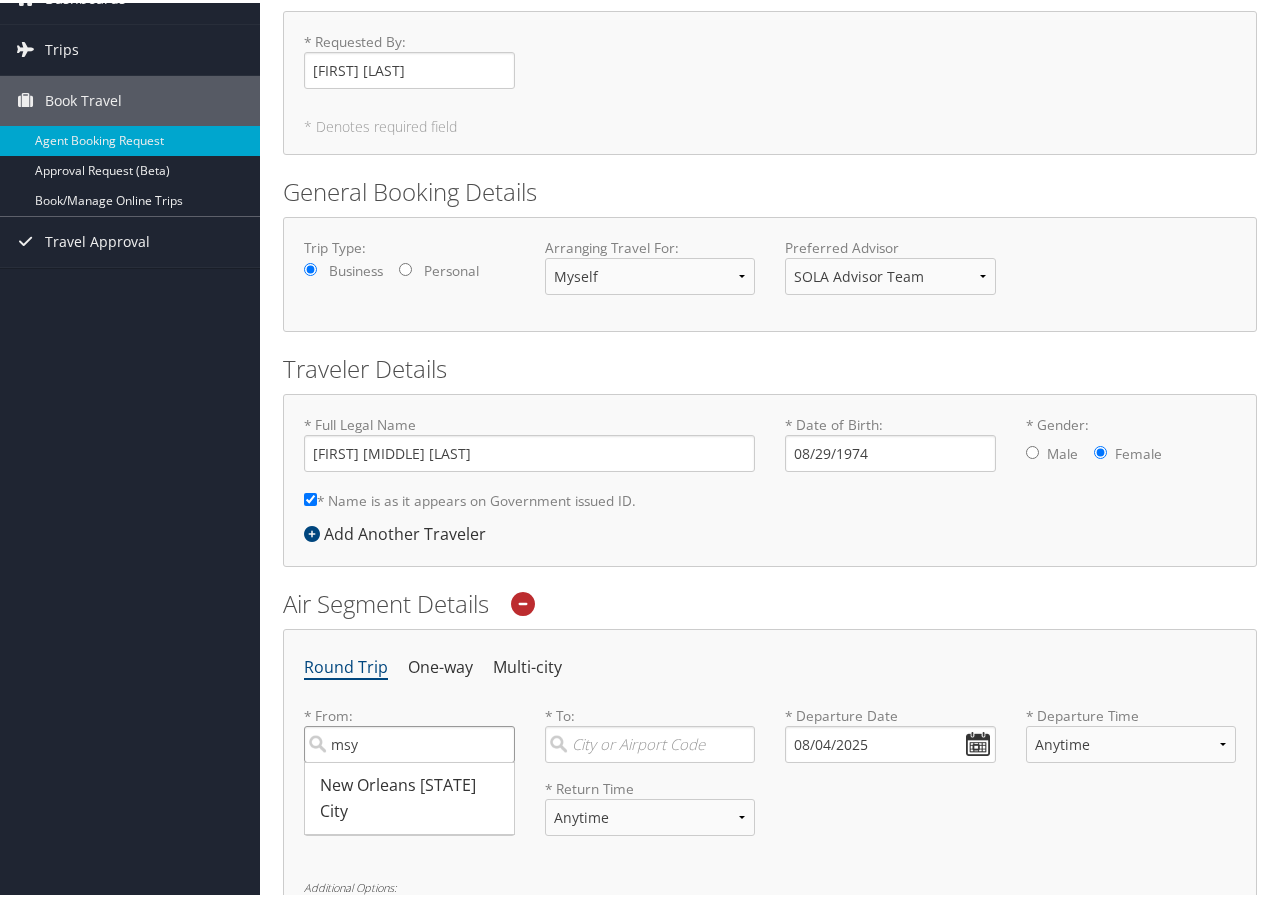 type on "msy" 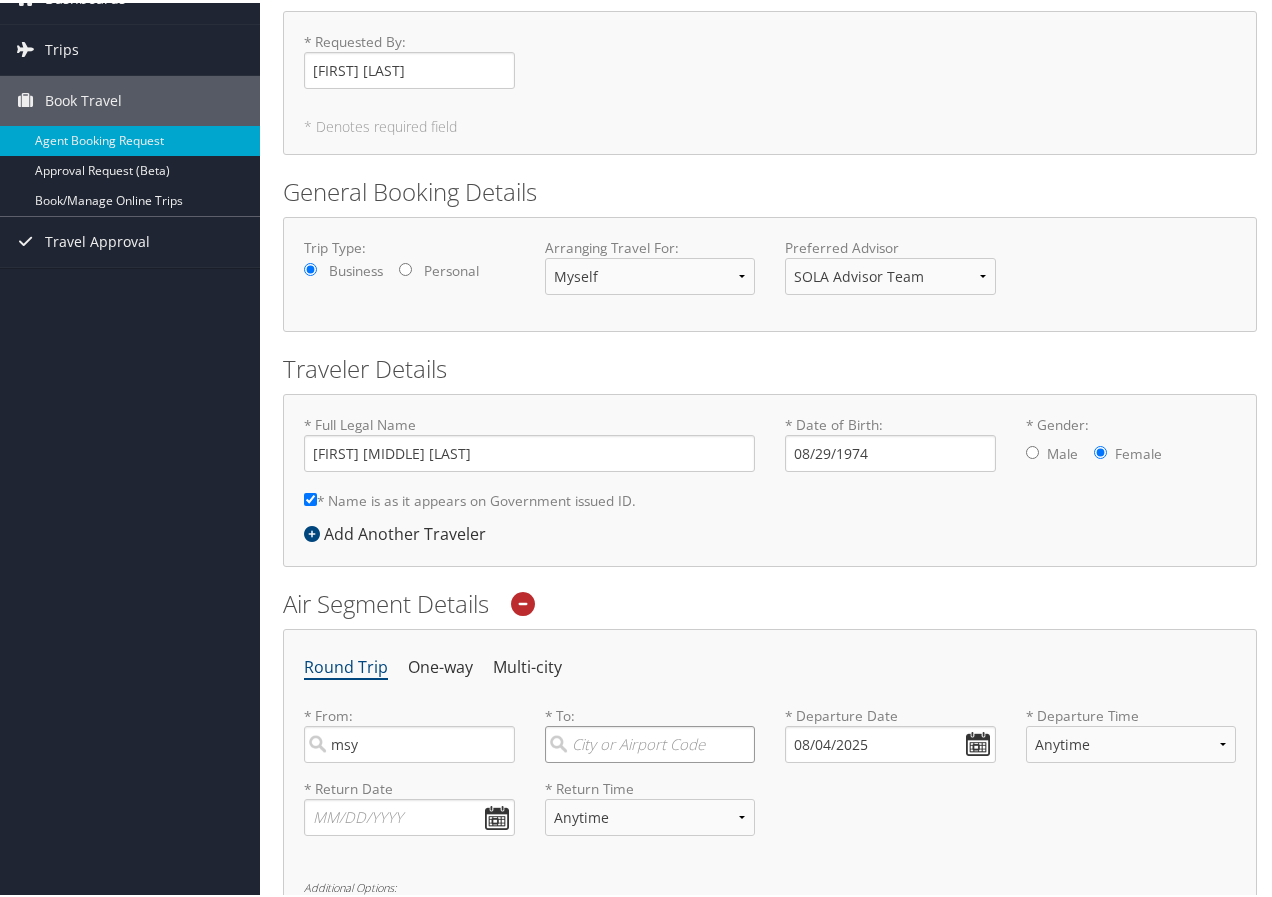 click at bounding box center [650, 741] 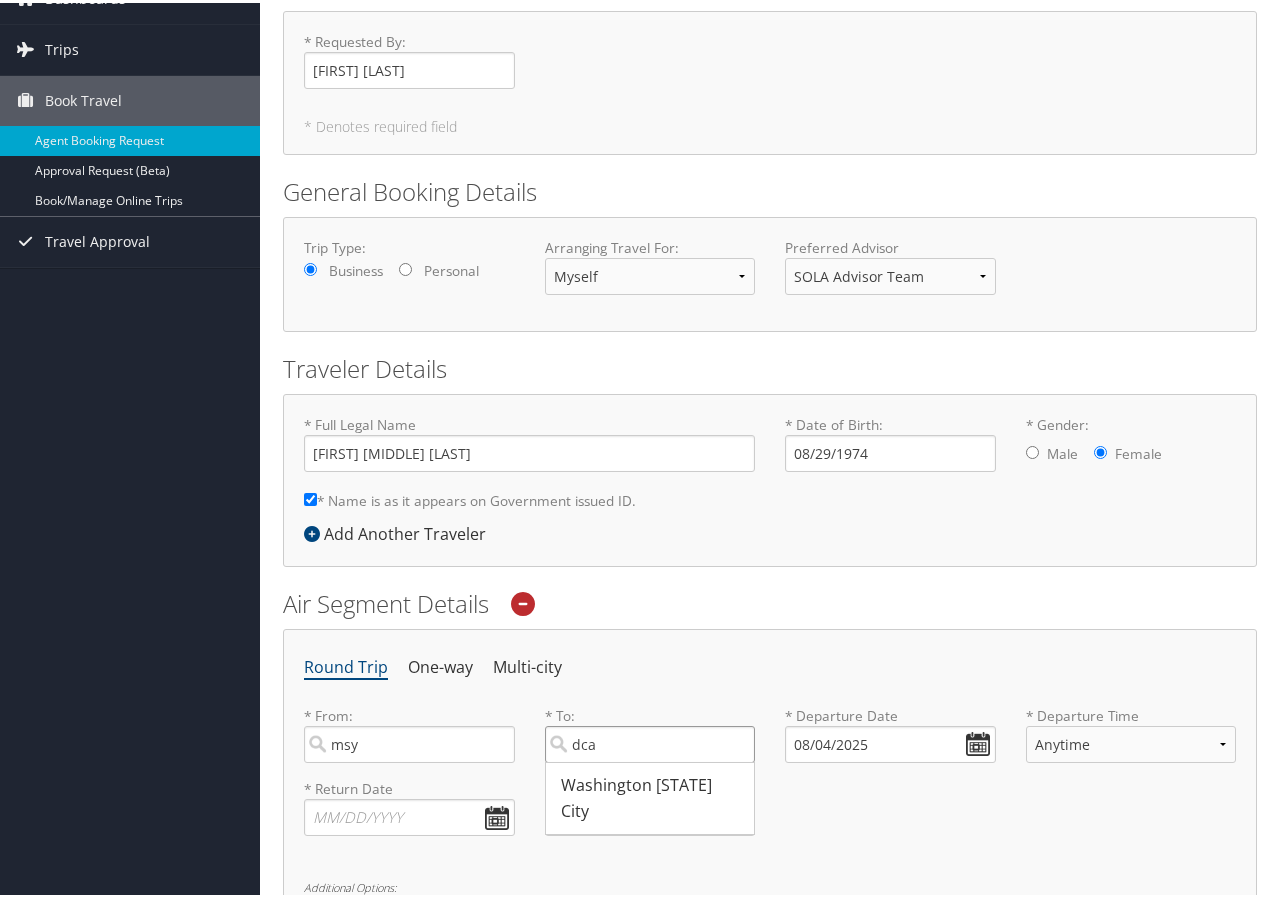 type on "dca" 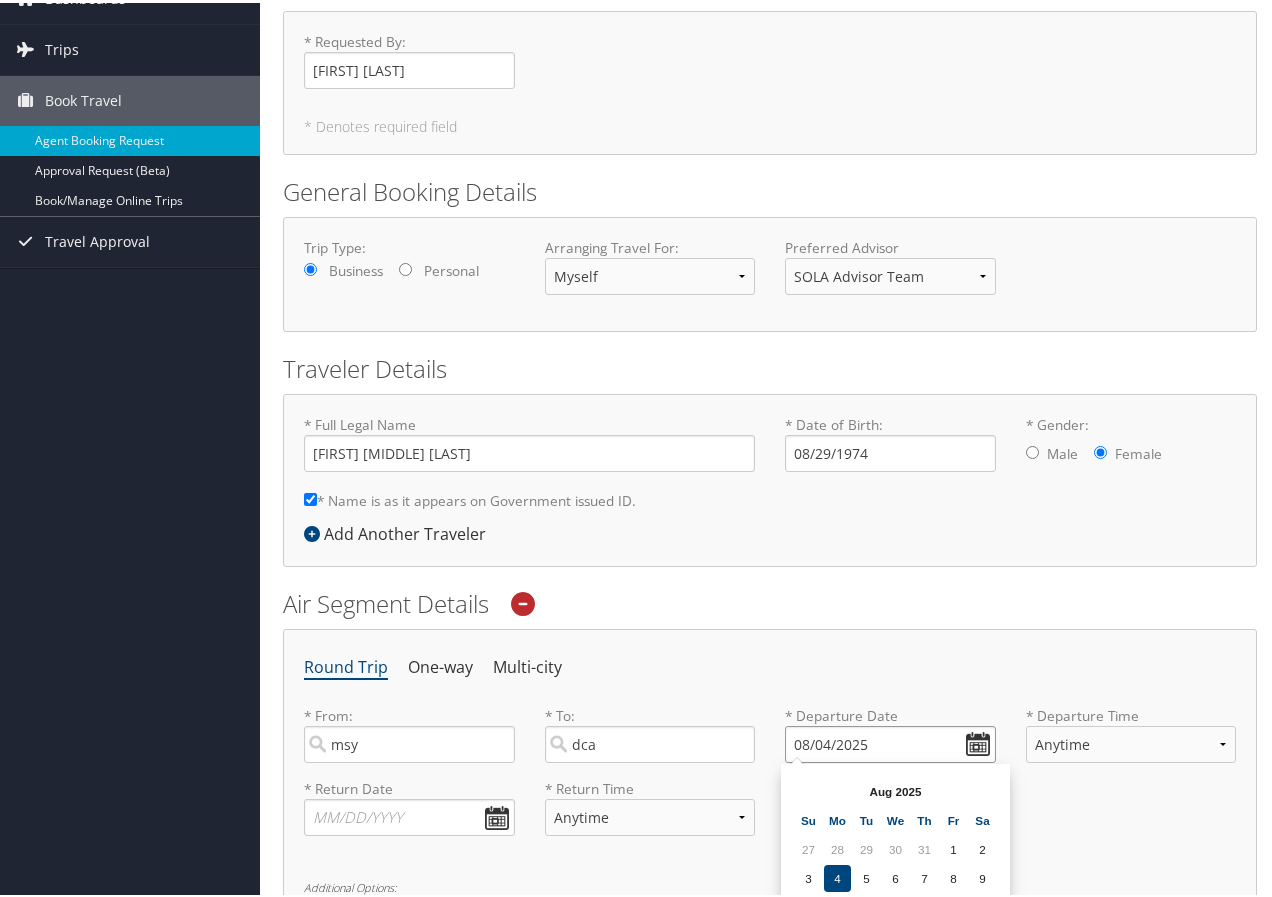 click on "08/04/2025" at bounding box center [890, 741] 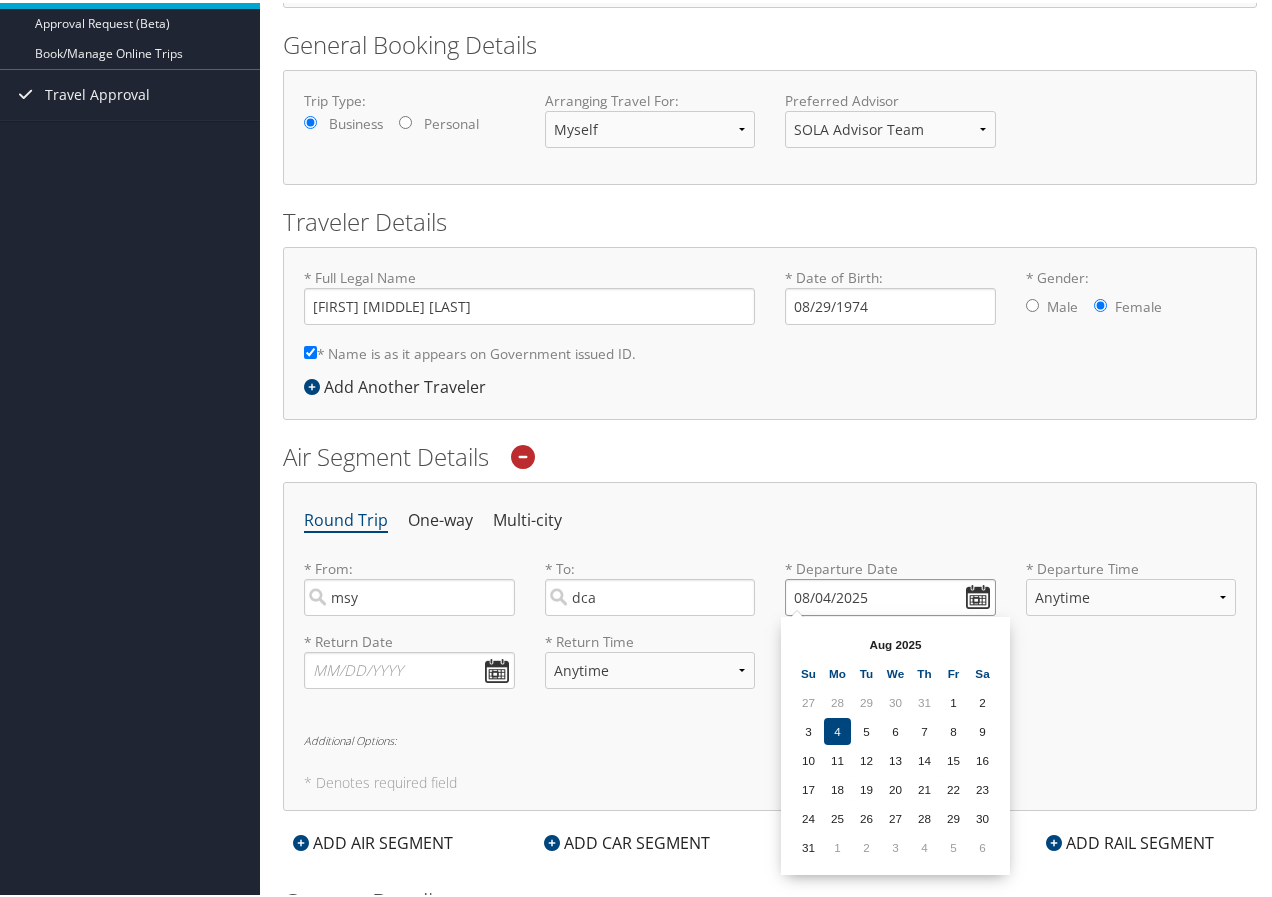 scroll, scrollTop: 300, scrollLeft: 0, axis: vertical 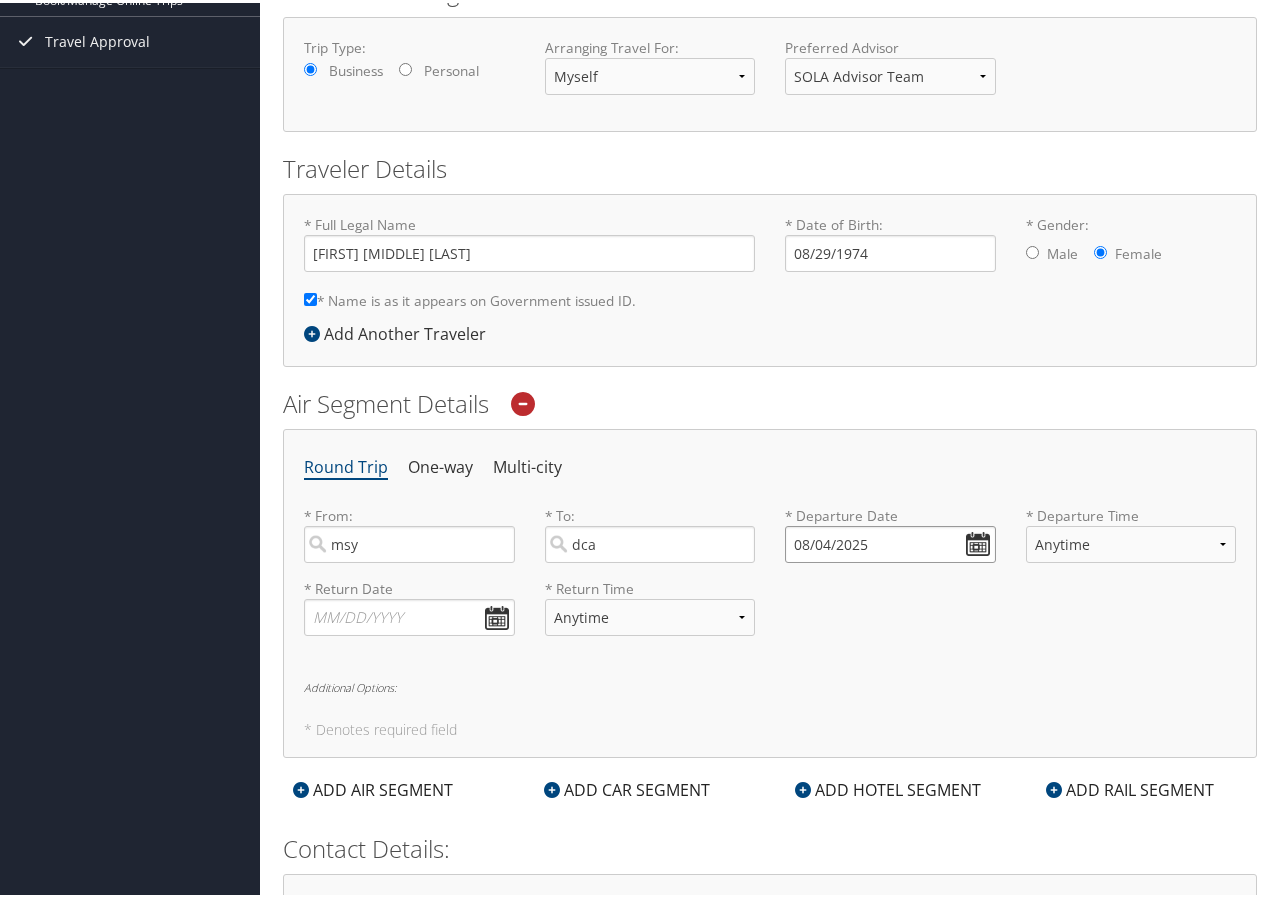 click on "08/04/2025" at bounding box center [890, 541] 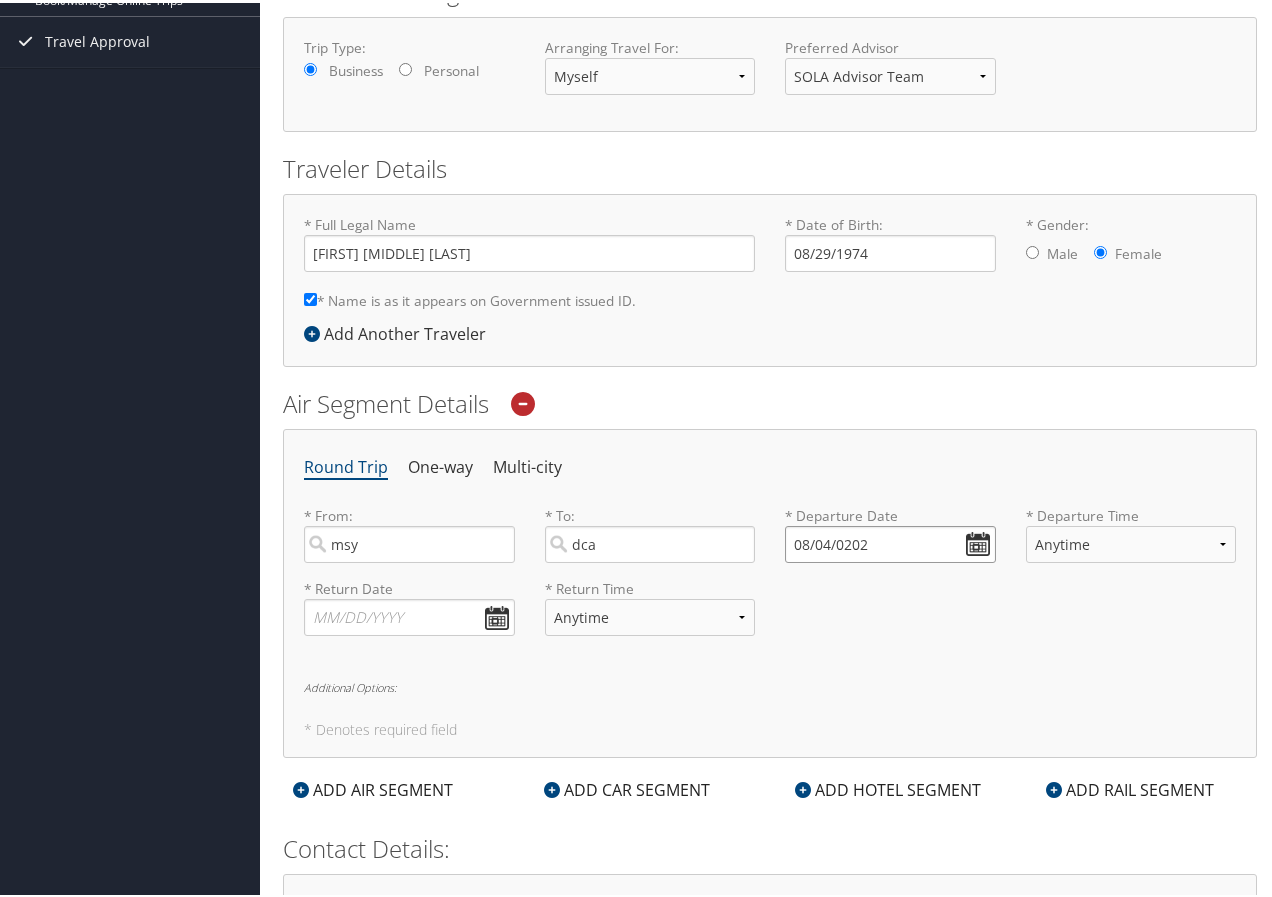 click on "08/04/0202" at bounding box center (890, 541) 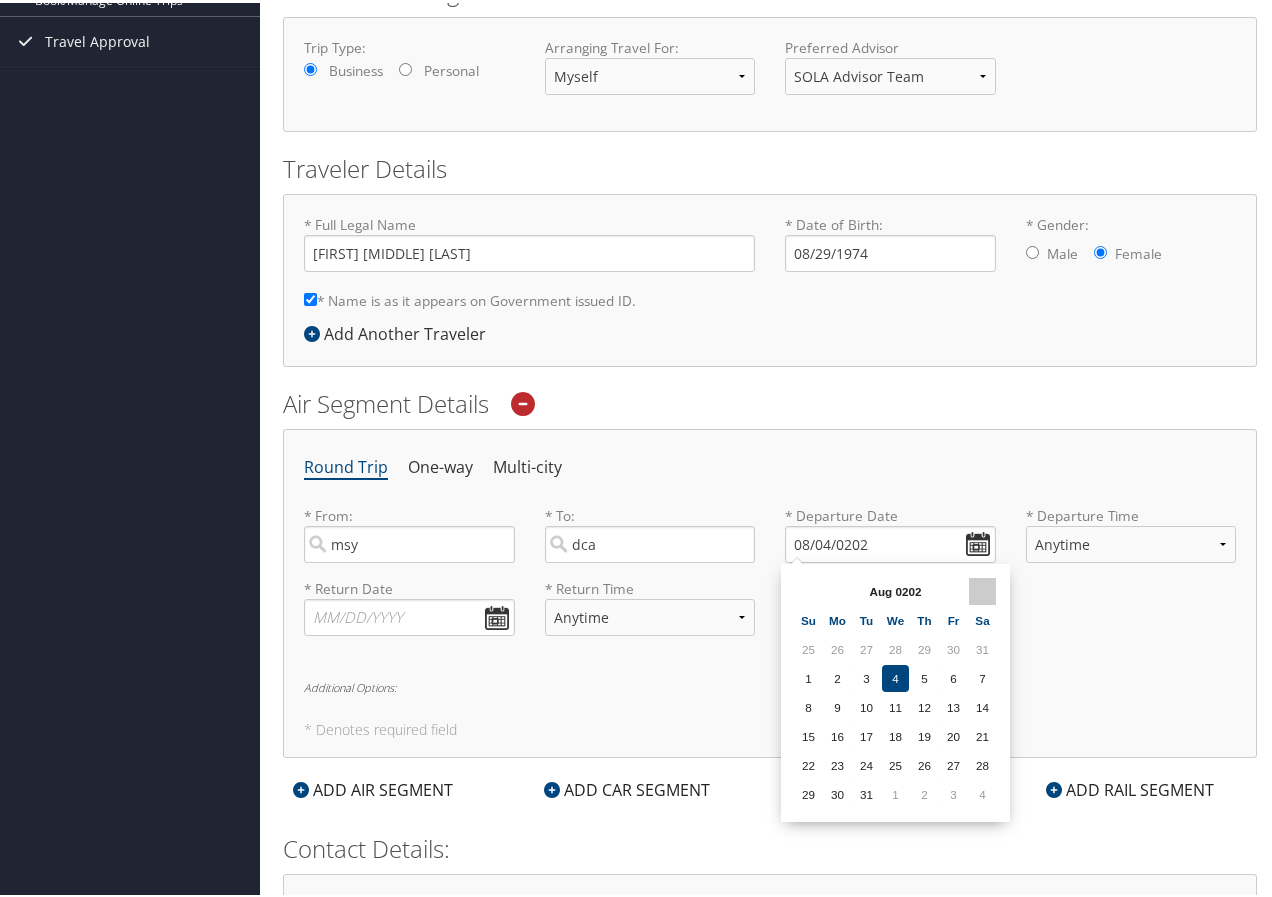 click at bounding box center (982, 588) 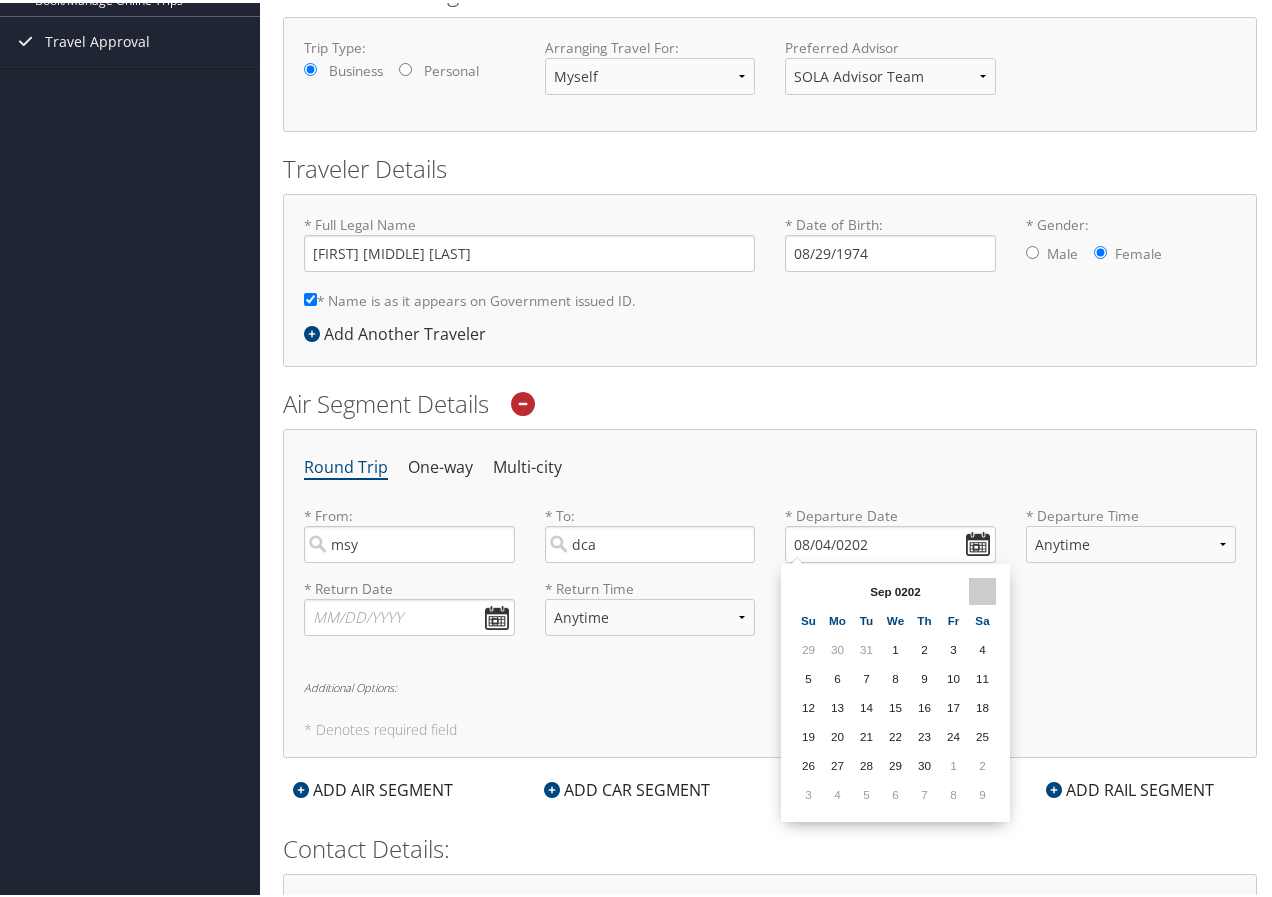 click at bounding box center [982, 588] 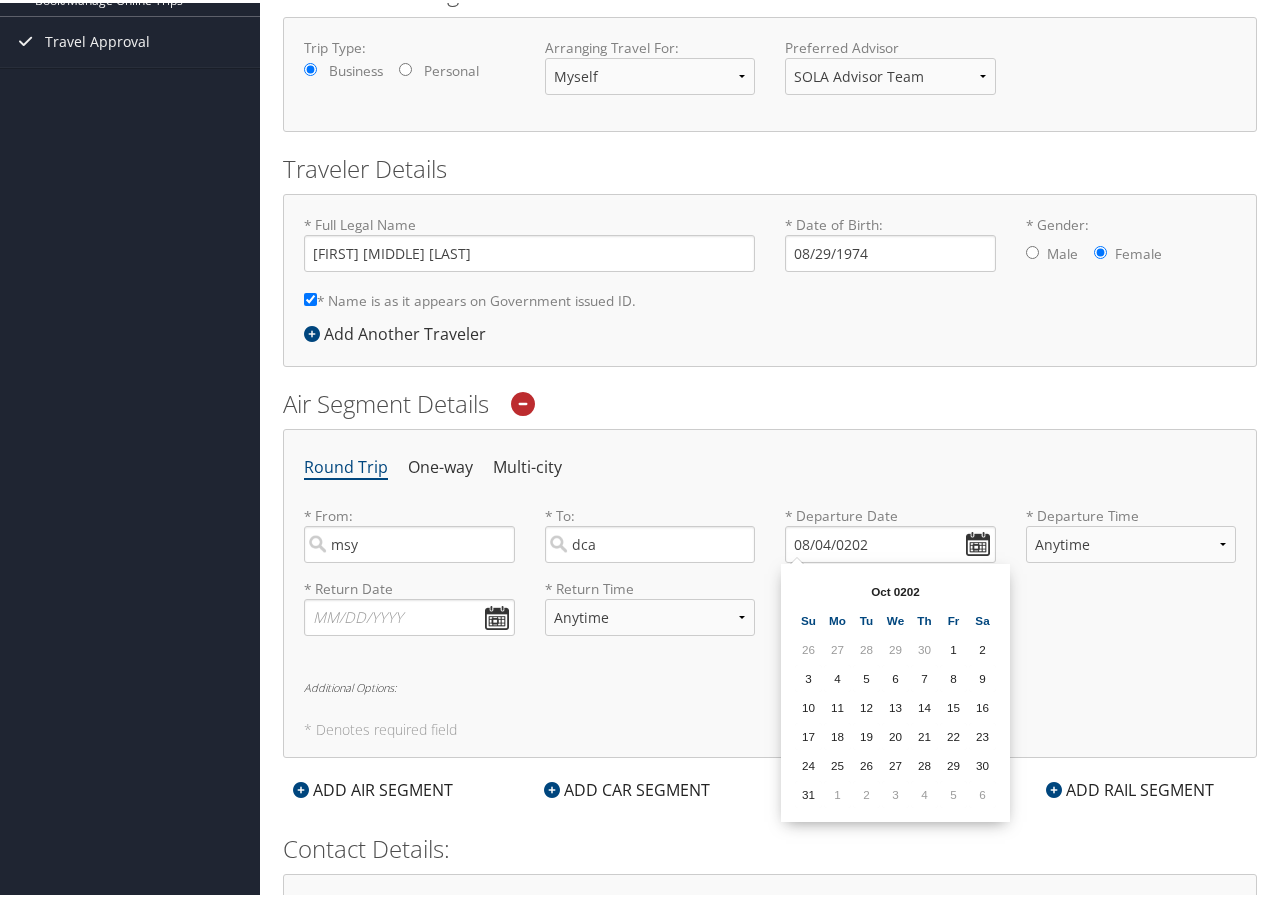click at bounding box center [982, 588] 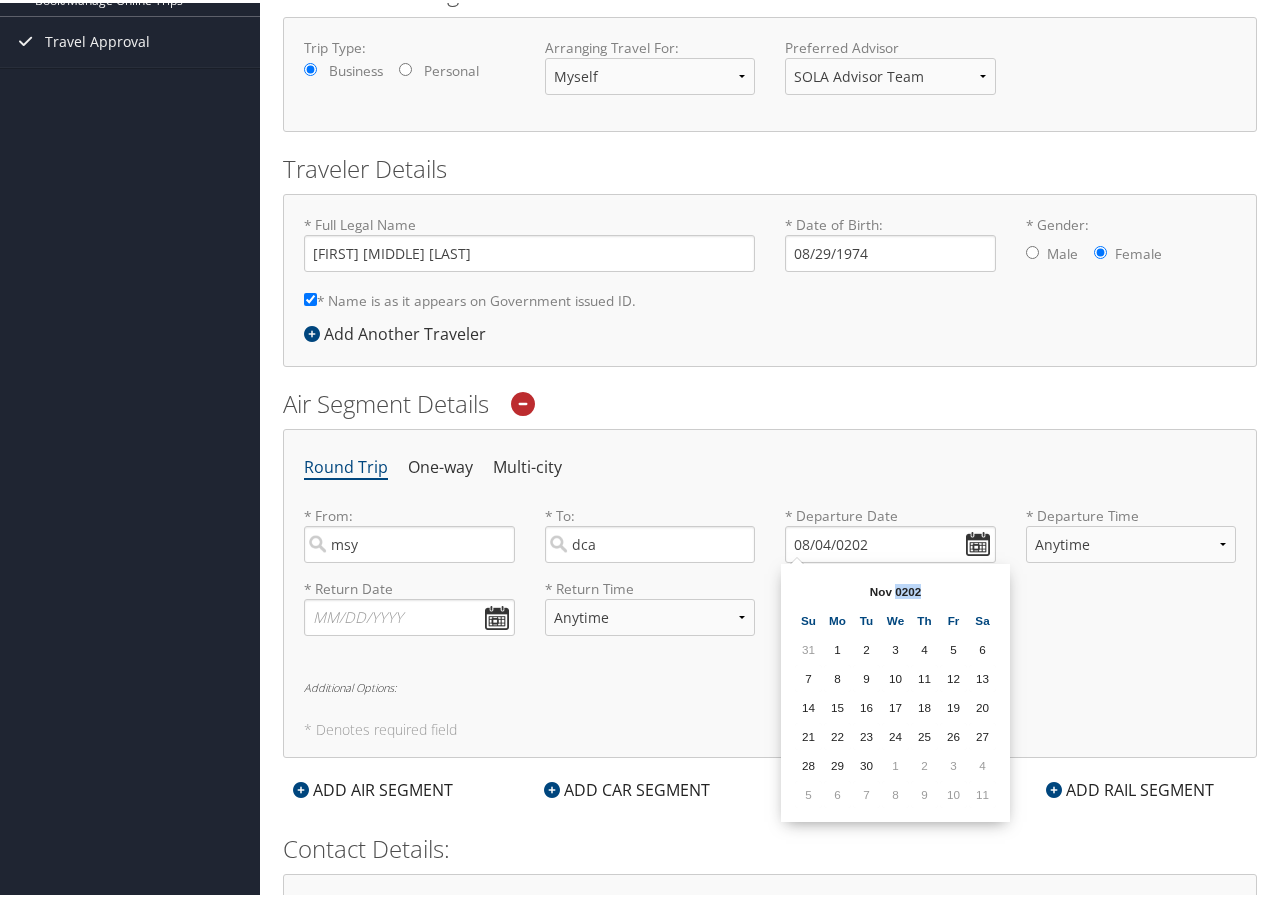 drag, startPoint x: 923, startPoint y: 586, endPoint x: 898, endPoint y: 587, distance: 25.019993 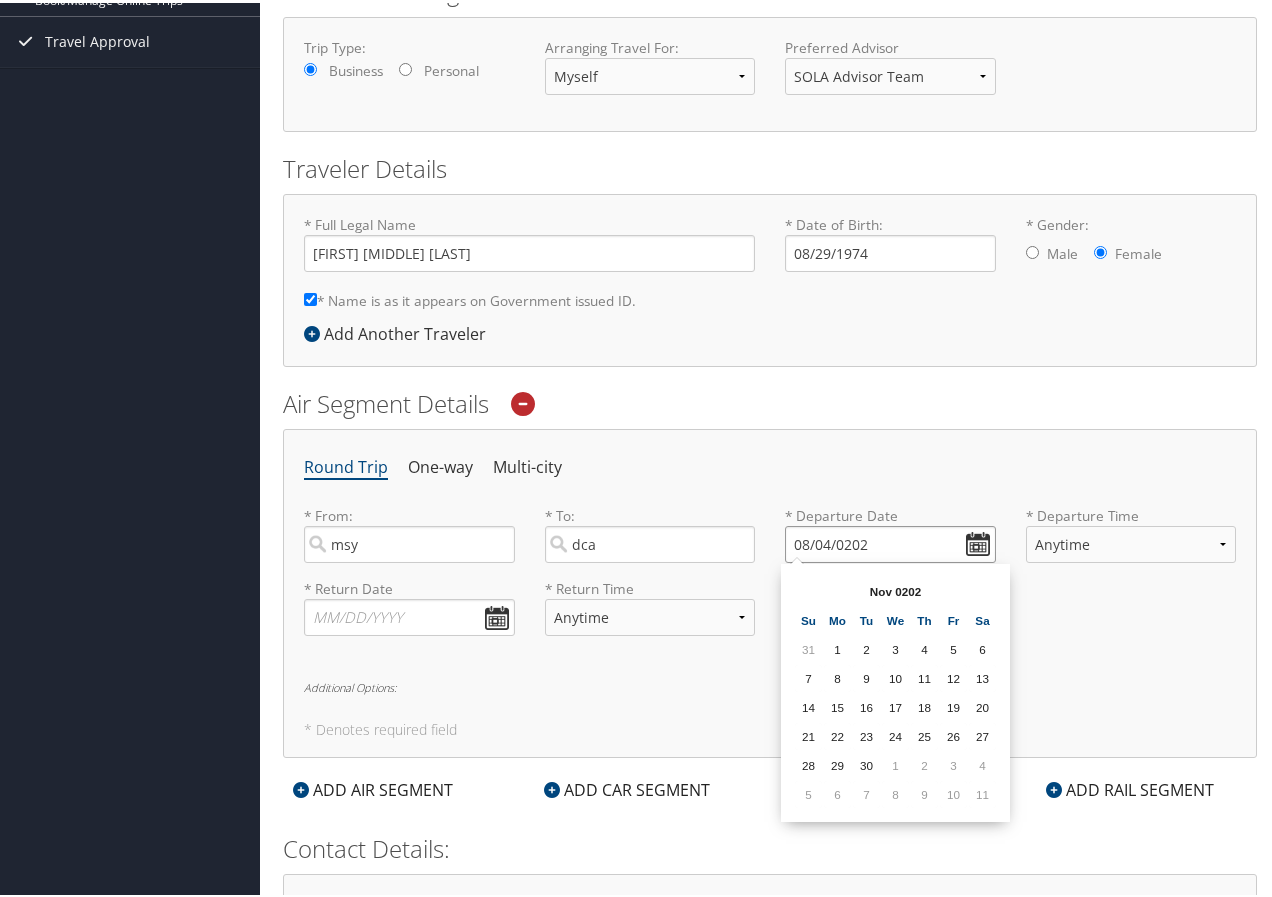 click on "08/04/0202" at bounding box center [890, 541] 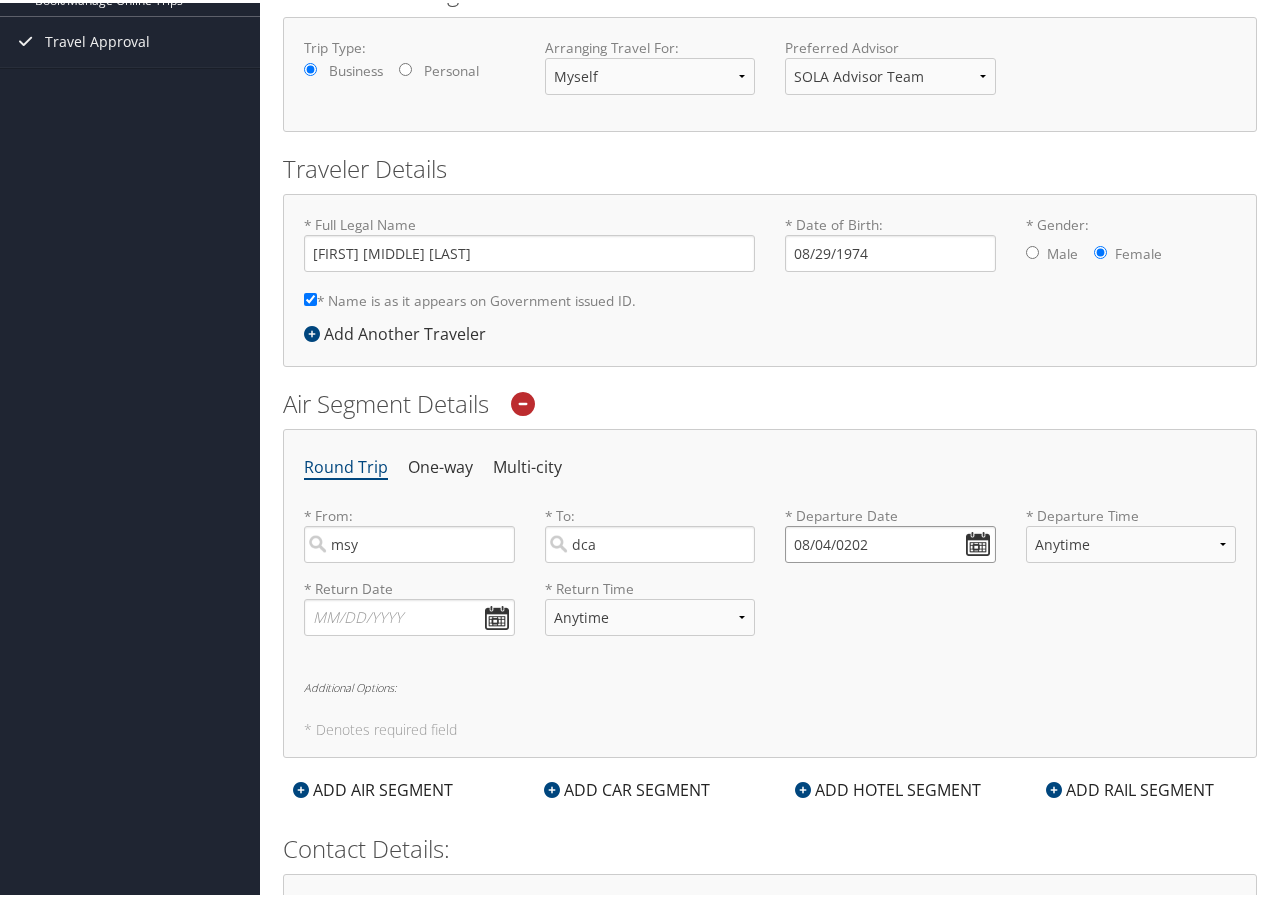 drag, startPoint x: 870, startPoint y: 537, endPoint x: 786, endPoint y: 539, distance: 84.0238 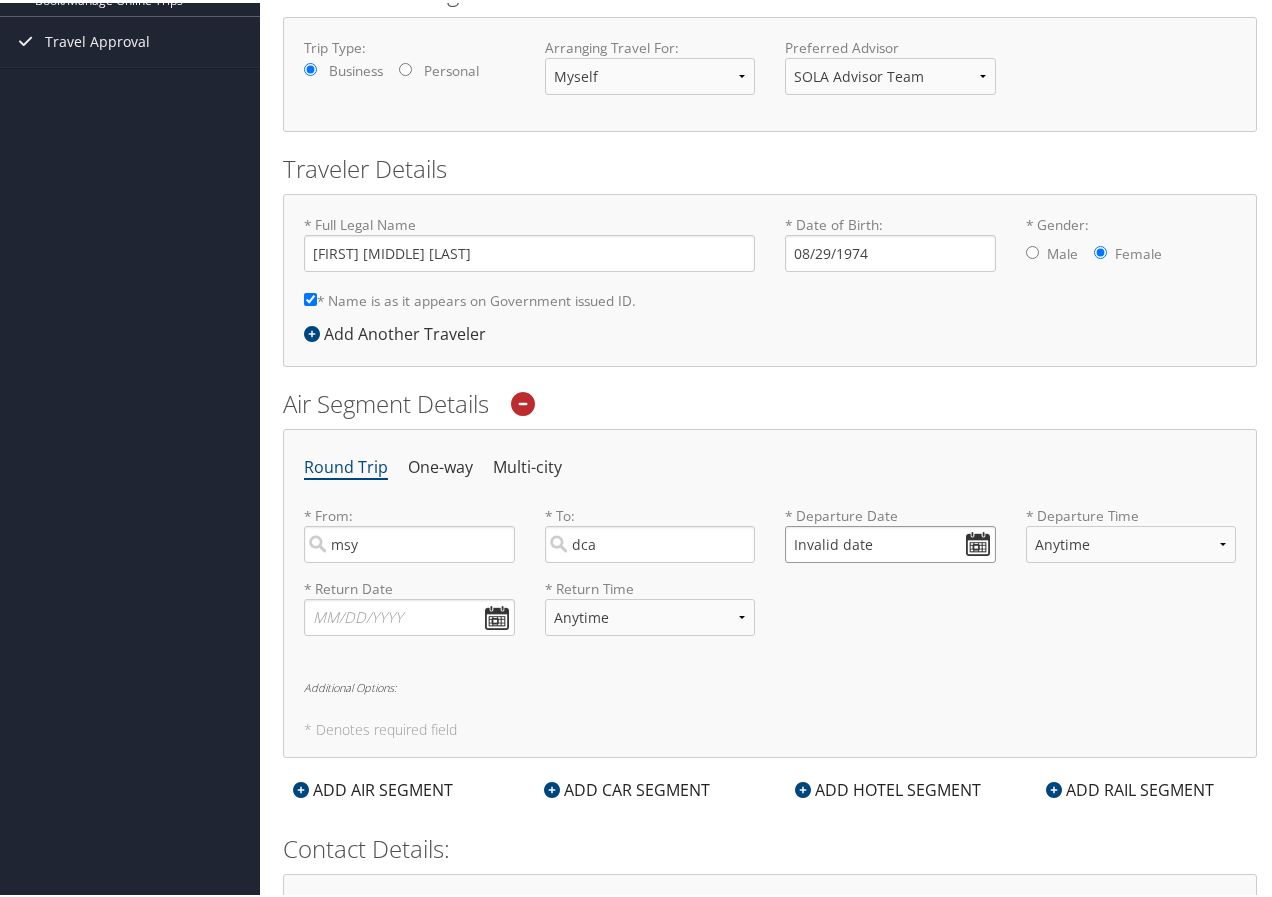 click on "Invalid date" at bounding box center (890, 541) 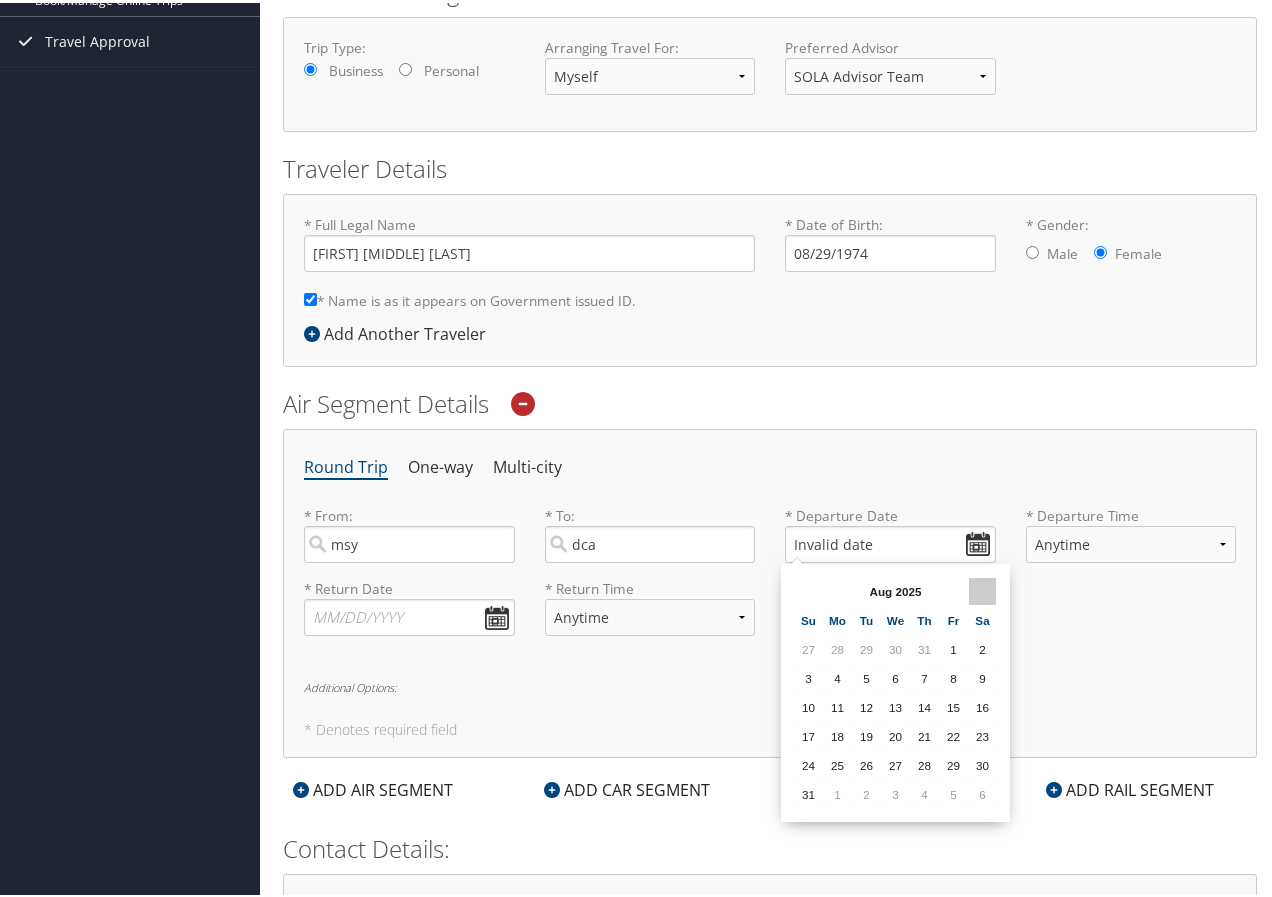 click at bounding box center (982, 588) 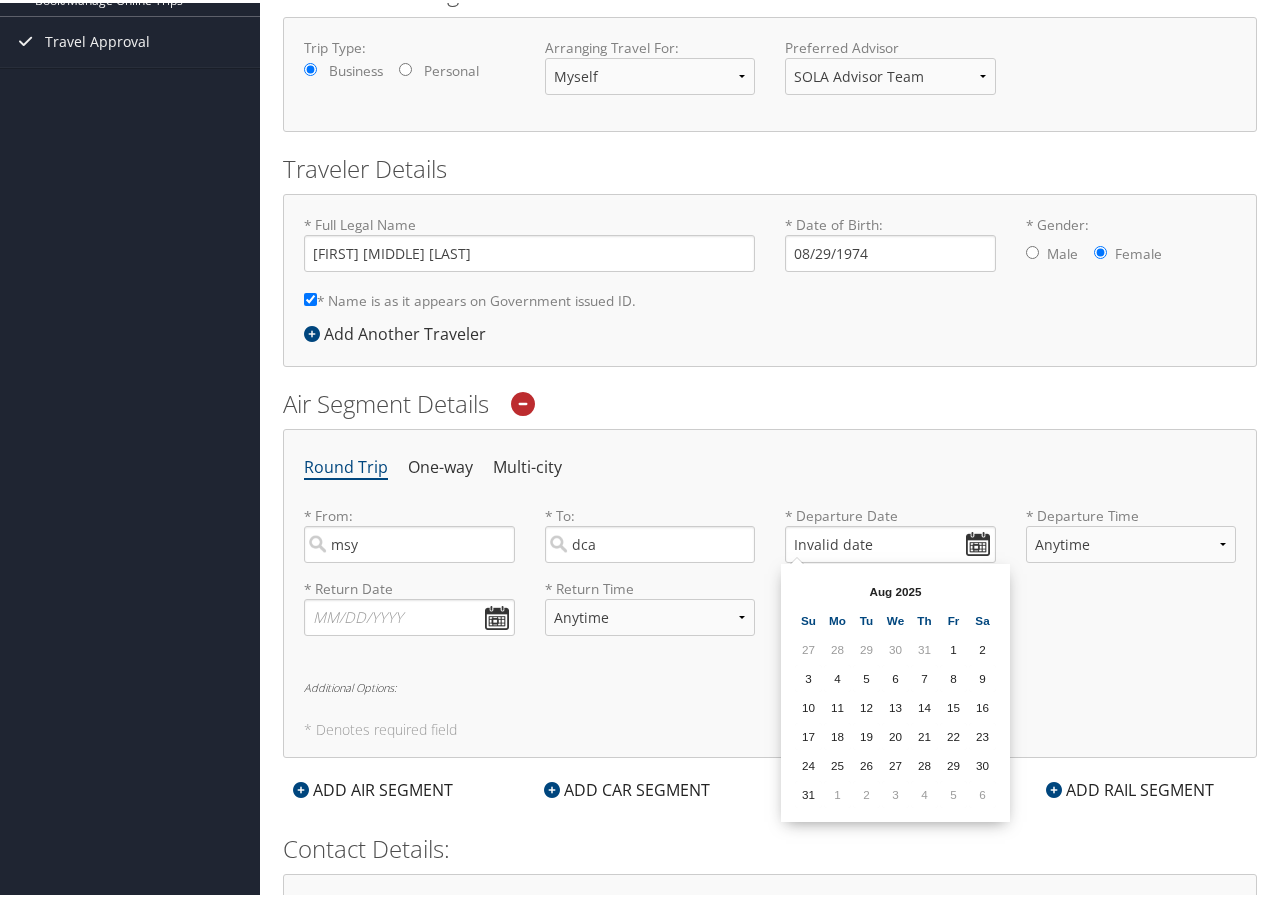 click at bounding box center [982, 588] 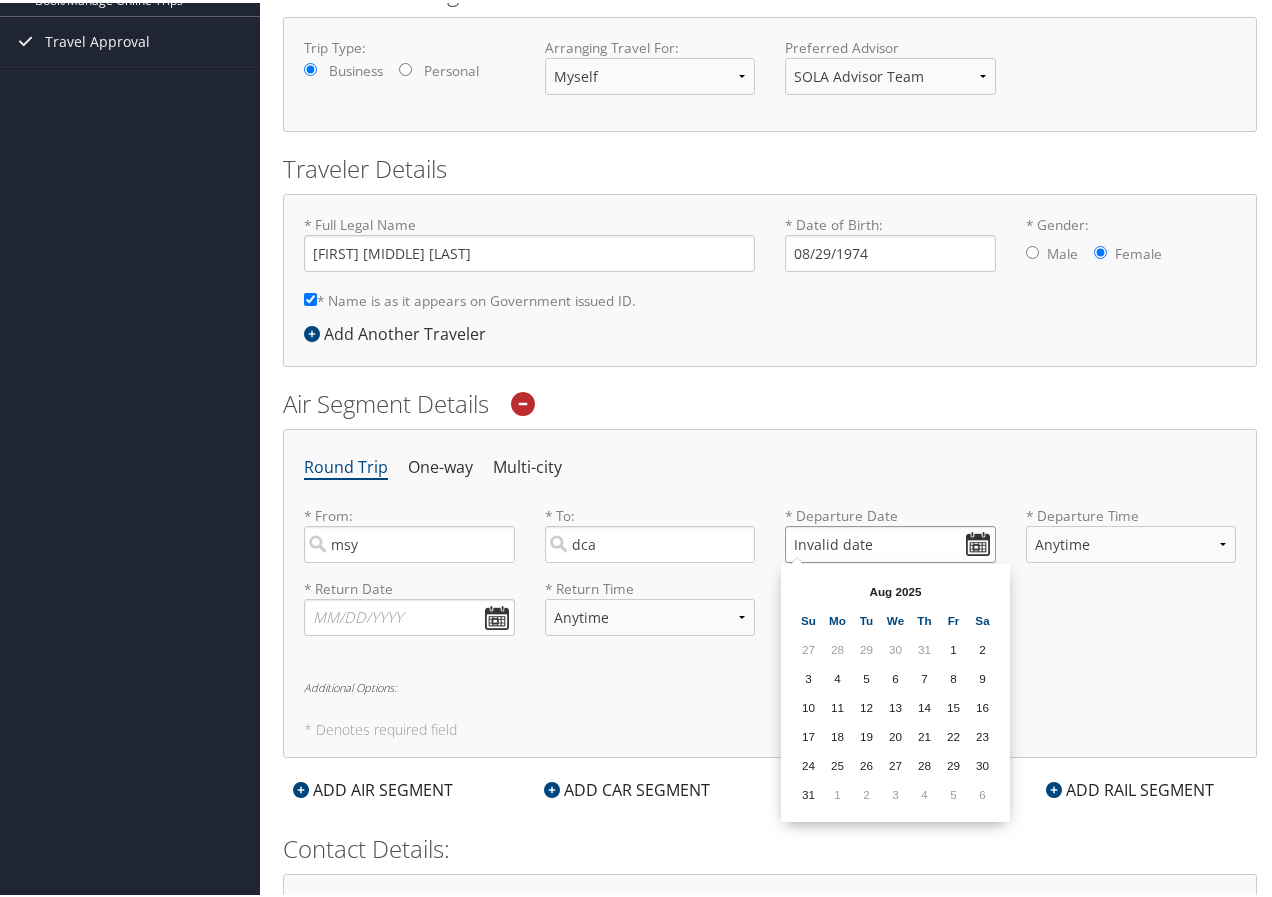 click on "Invalid date" at bounding box center (890, 541) 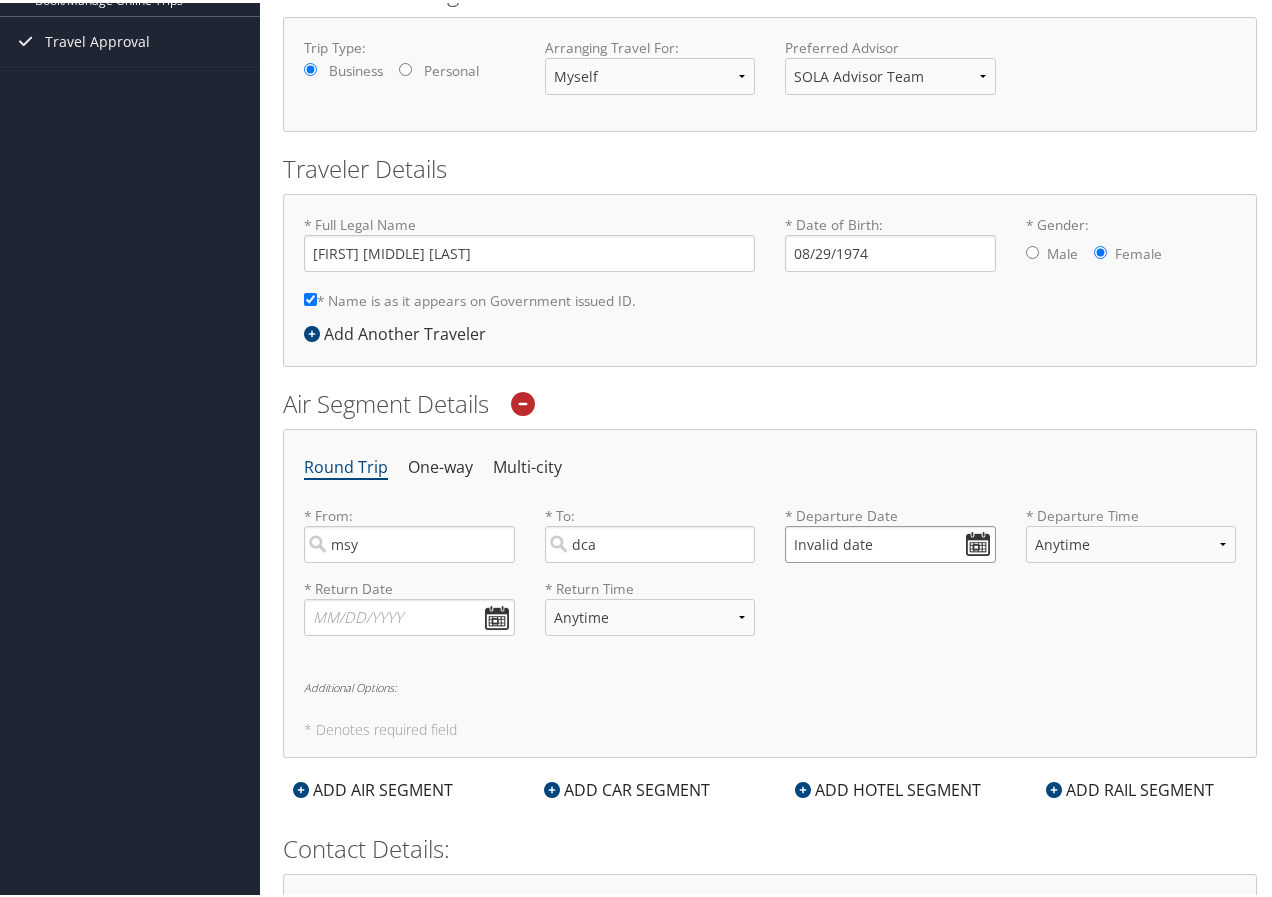 click on "Invalid date" at bounding box center [890, 541] 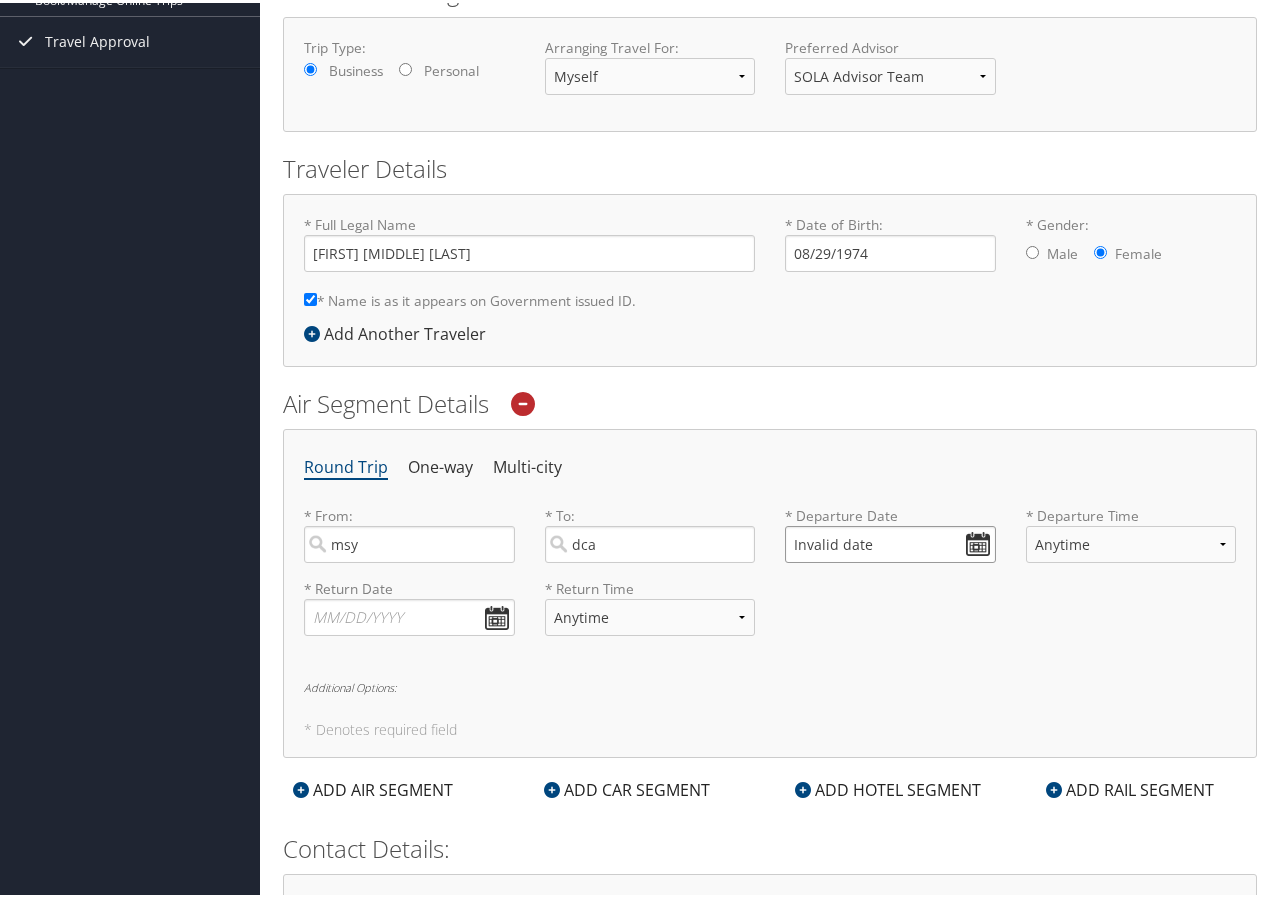 click on "Invalid date" at bounding box center (890, 541) 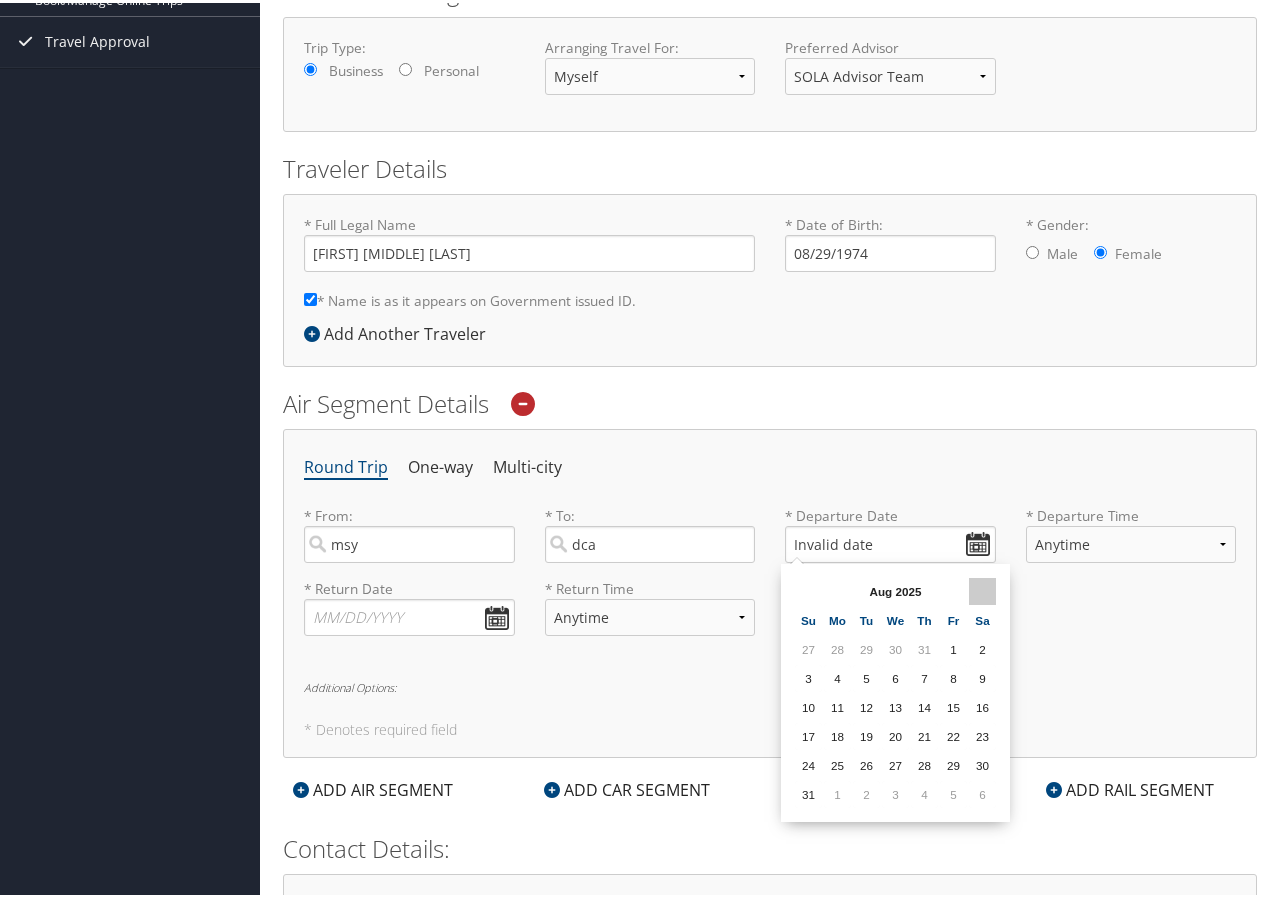 click at bounding box center [982, 588] 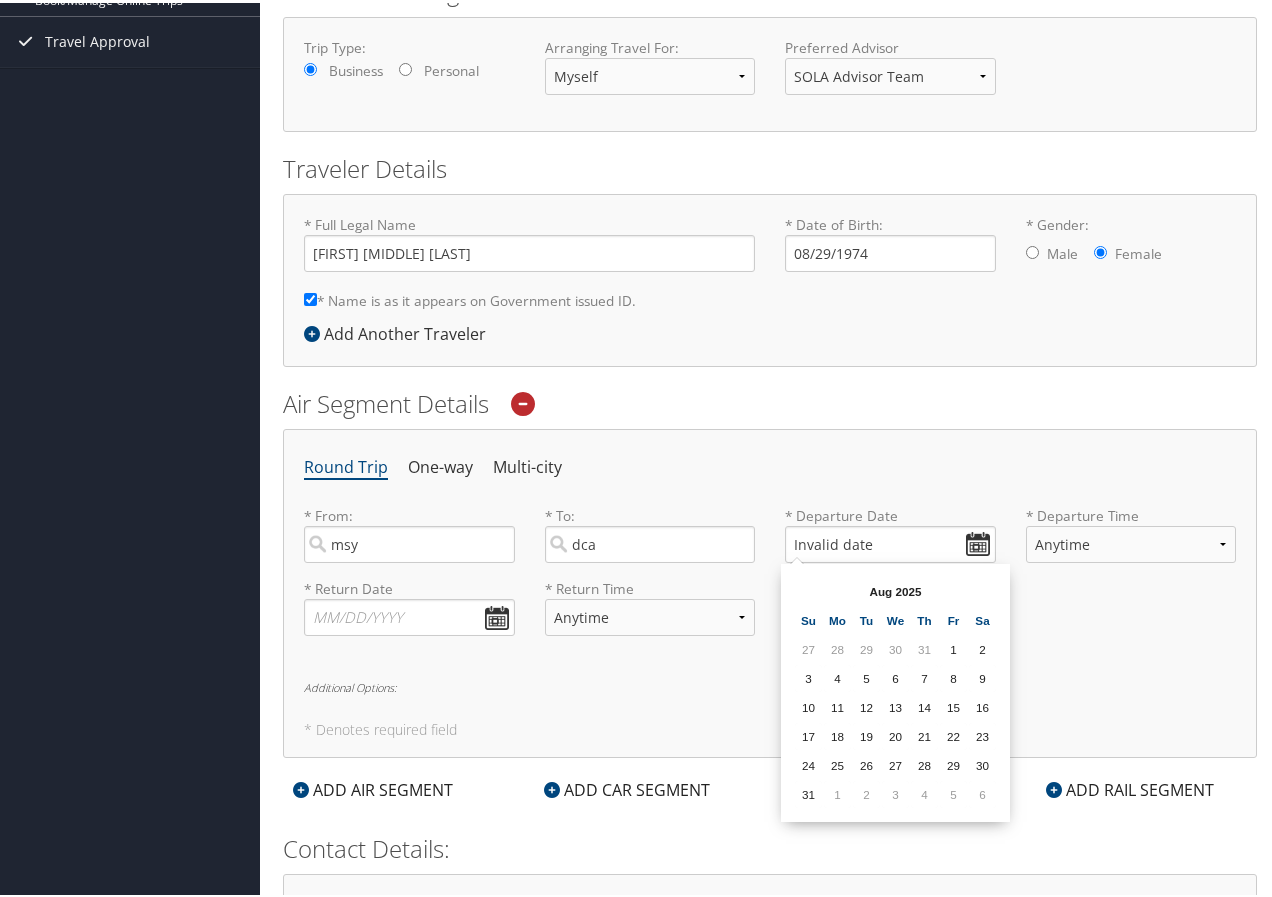 click at bounding box center (982, 588) 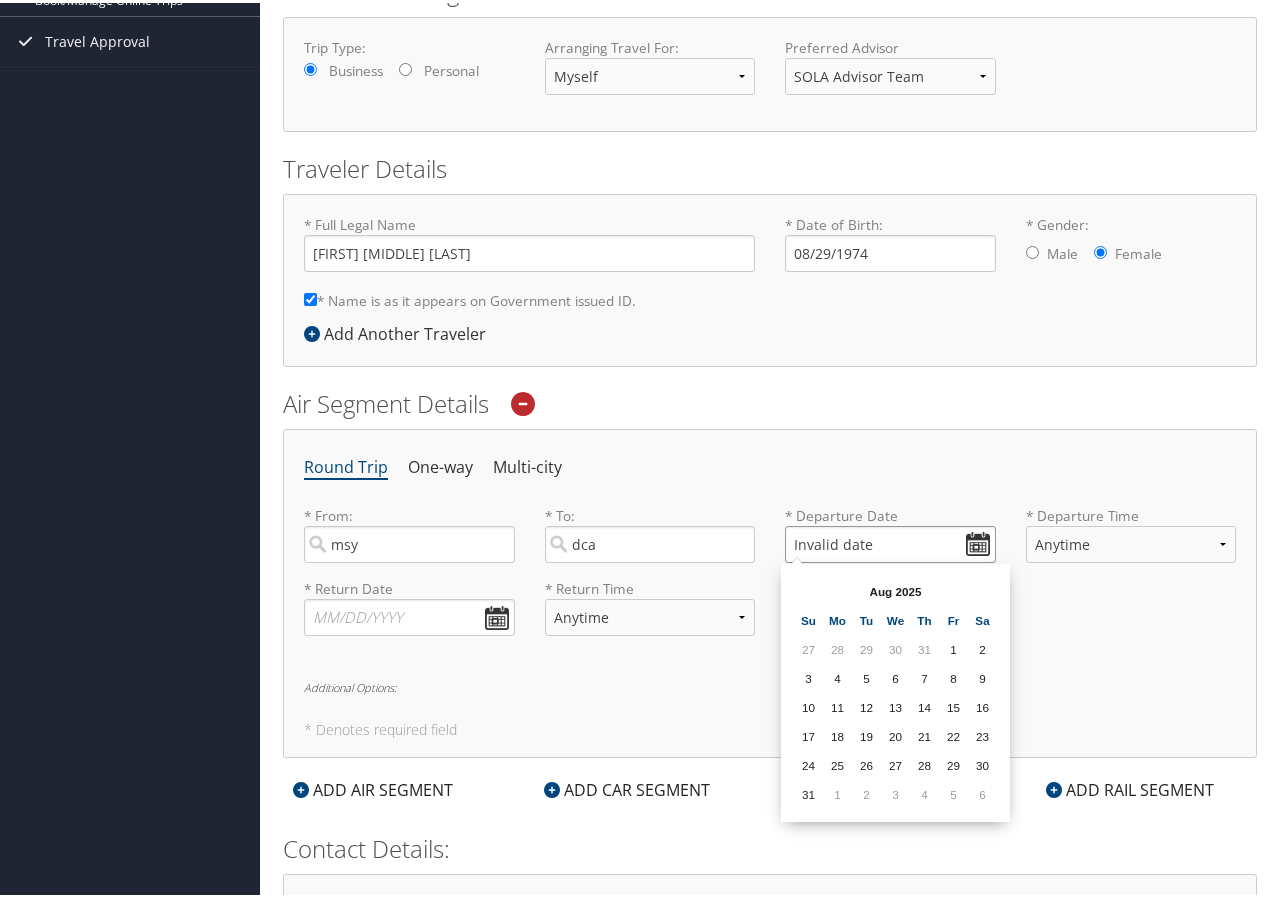 click on "Invalid date" at bounding box center (890, 541) 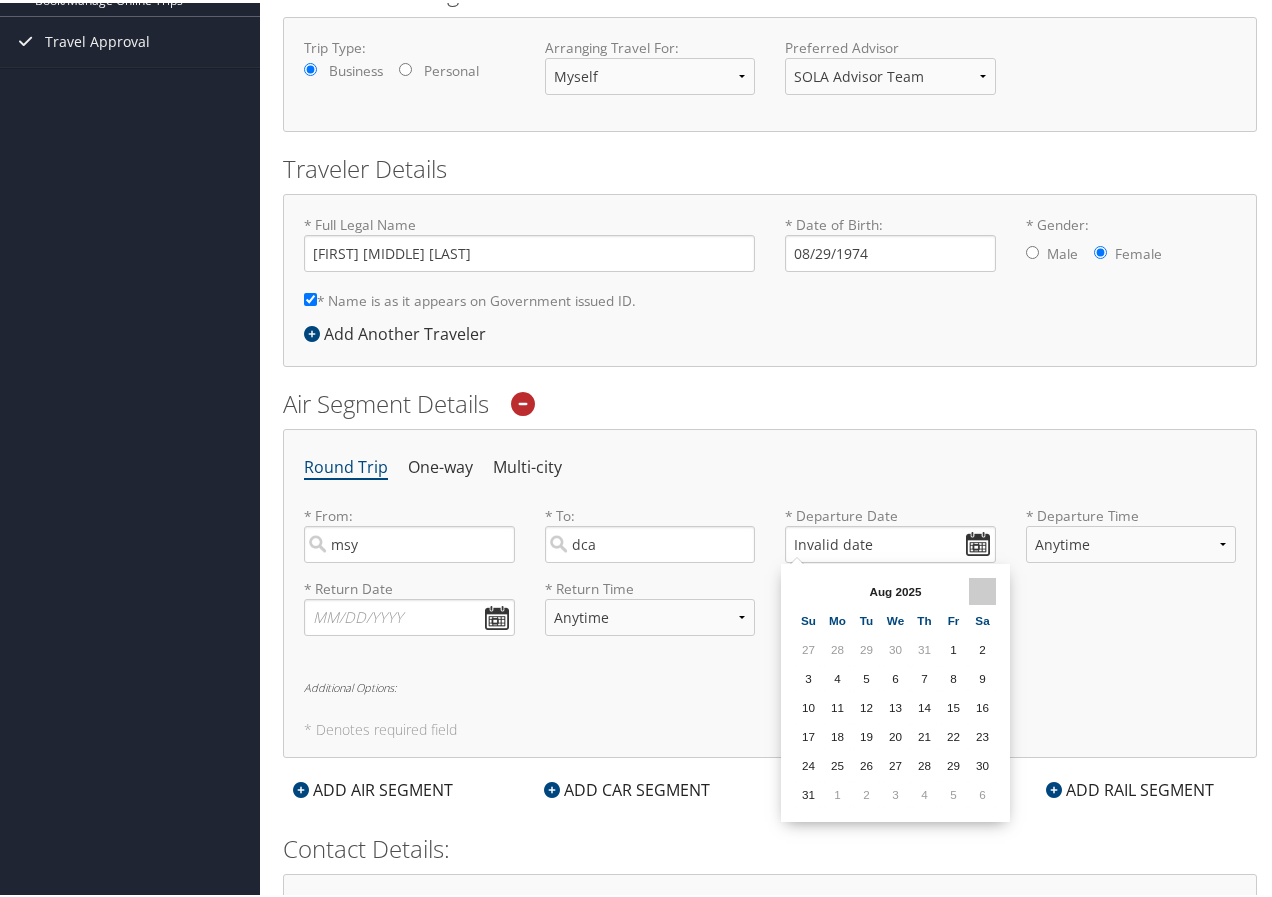 click at bounding box center (982, 588) 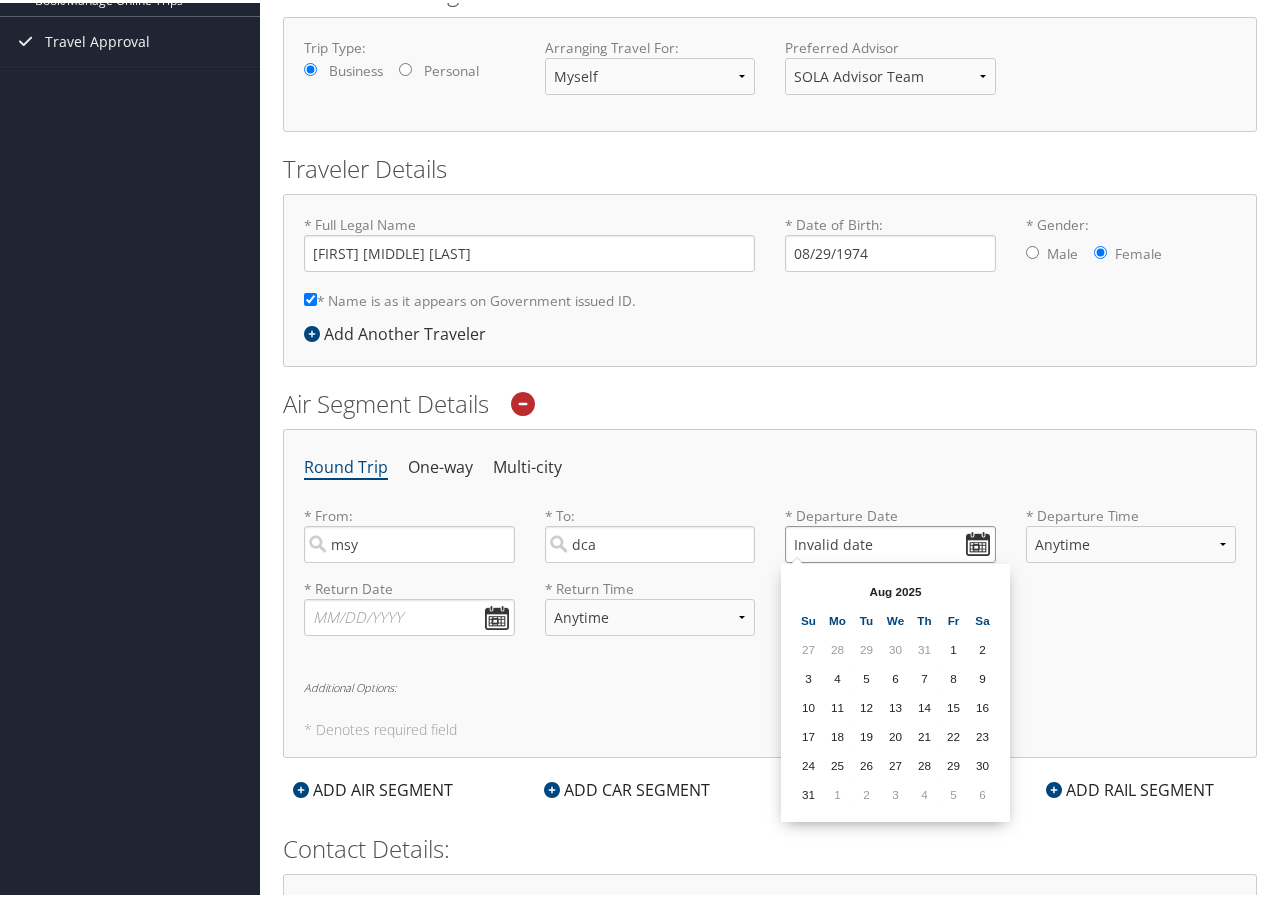 click on "Invalid date" at bounding box center (890, 541) 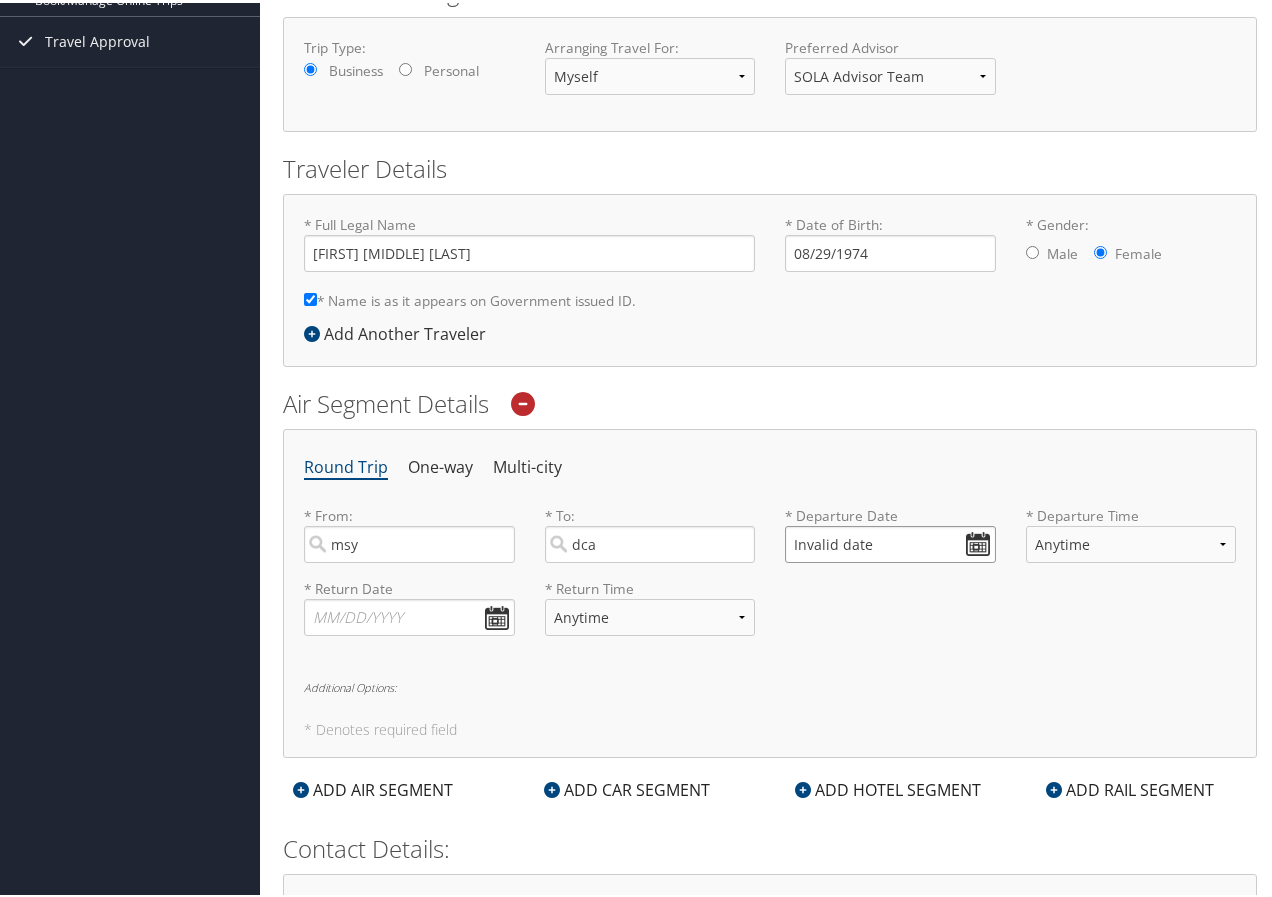 type on "Invalid date" 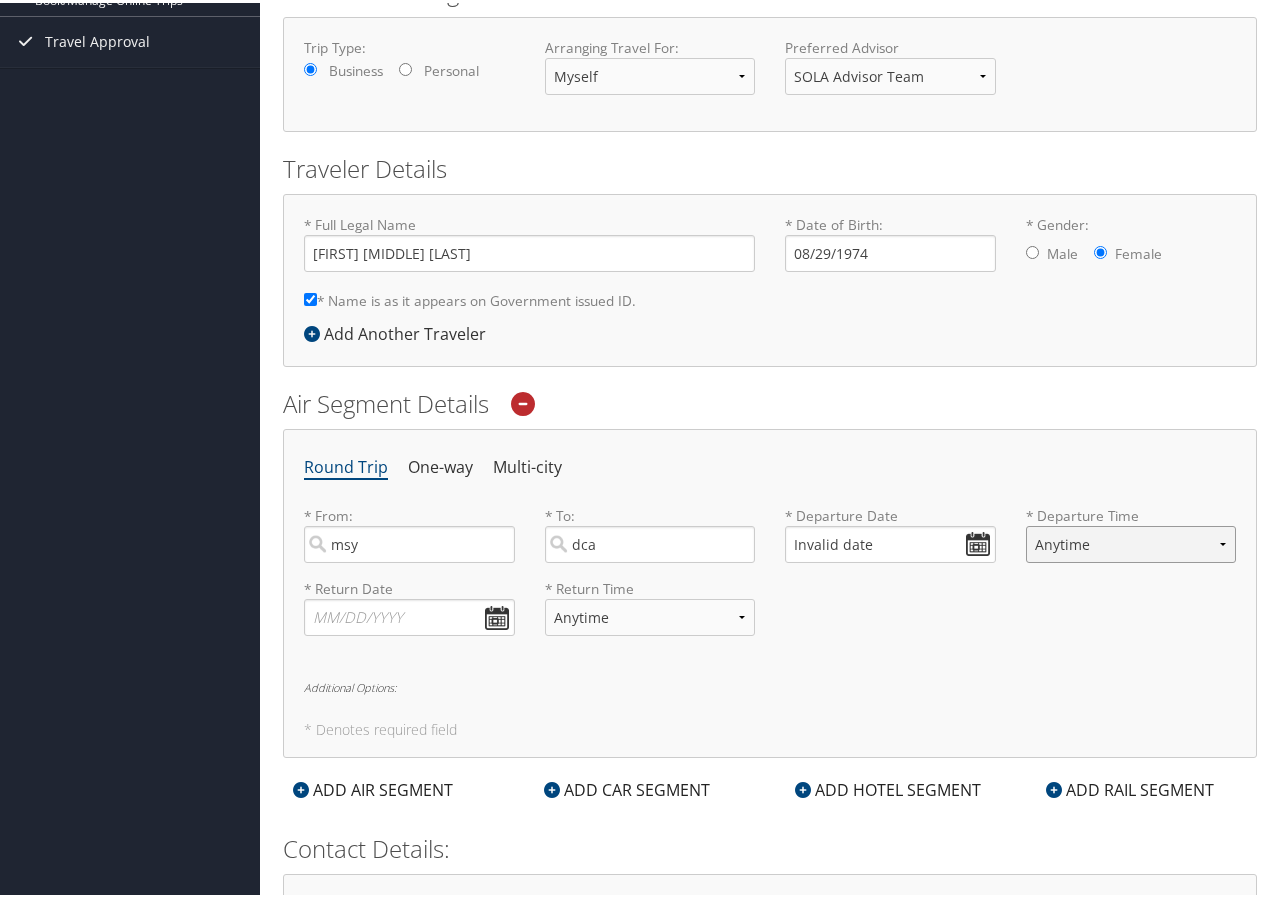 click on "Anytime Early Morning (5AM-7AM) Morning (7AM-12PM) Afternoon (12PM-5PM) Evening (5PM-10PM) Red Eye (10PM-5AM)  12:00 AM   1:00 AM   2:00 AM   3:00 AM   4:00 AM   5:00 AM   6:00 AM   7:00 AM   8:00 AM   9:00 AM   10:00 AM   11:00 AM   12:00 PM (Noon)   1:00 PM   2:00 PM   3:00 PM   4:00 PM   5:00 PM   6:00 PM   7:00 PM   8:00 PM   9:00 PM   10:00 PM   11:00 PM" at bounding box center (1131, 541) 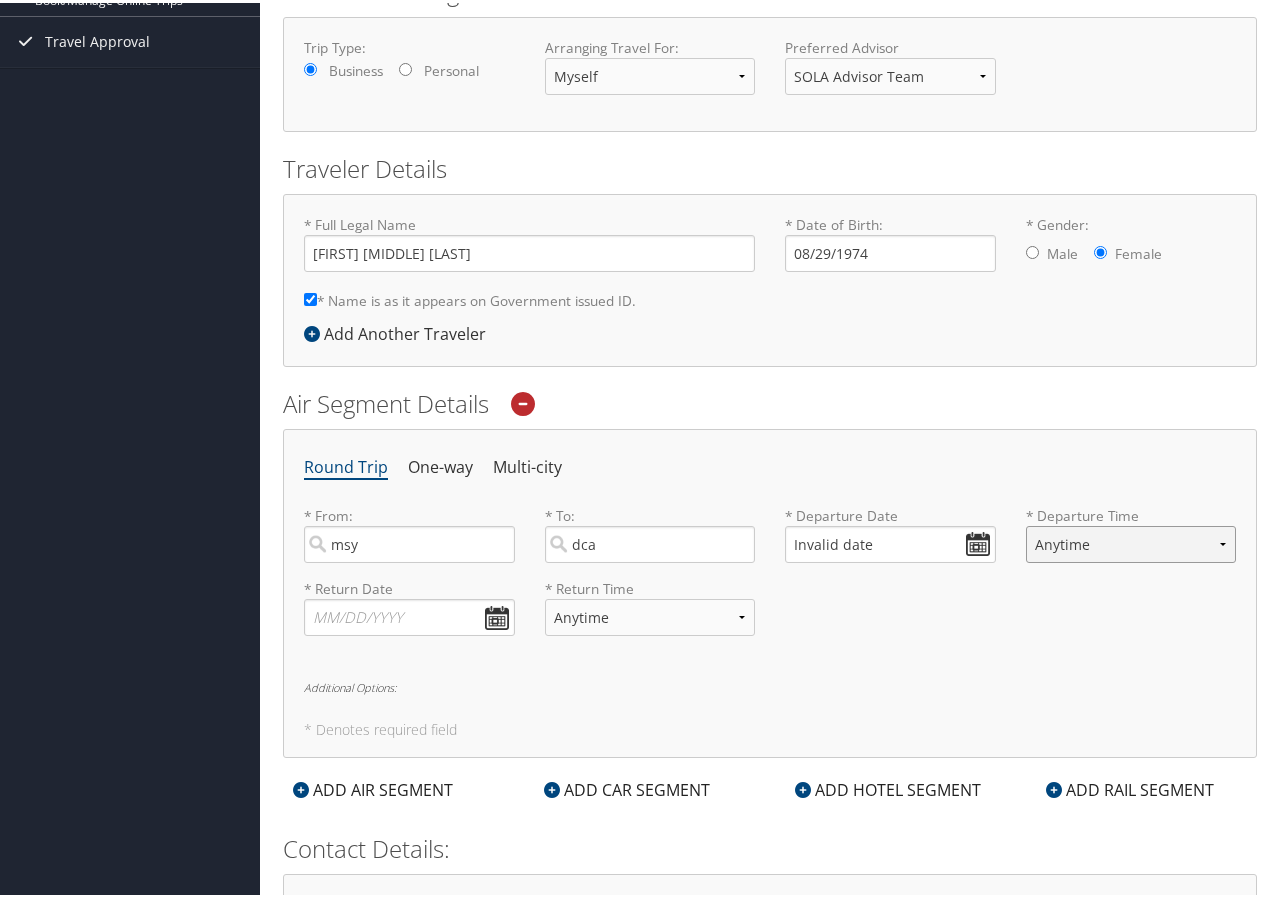 select on "7AM-12PM" 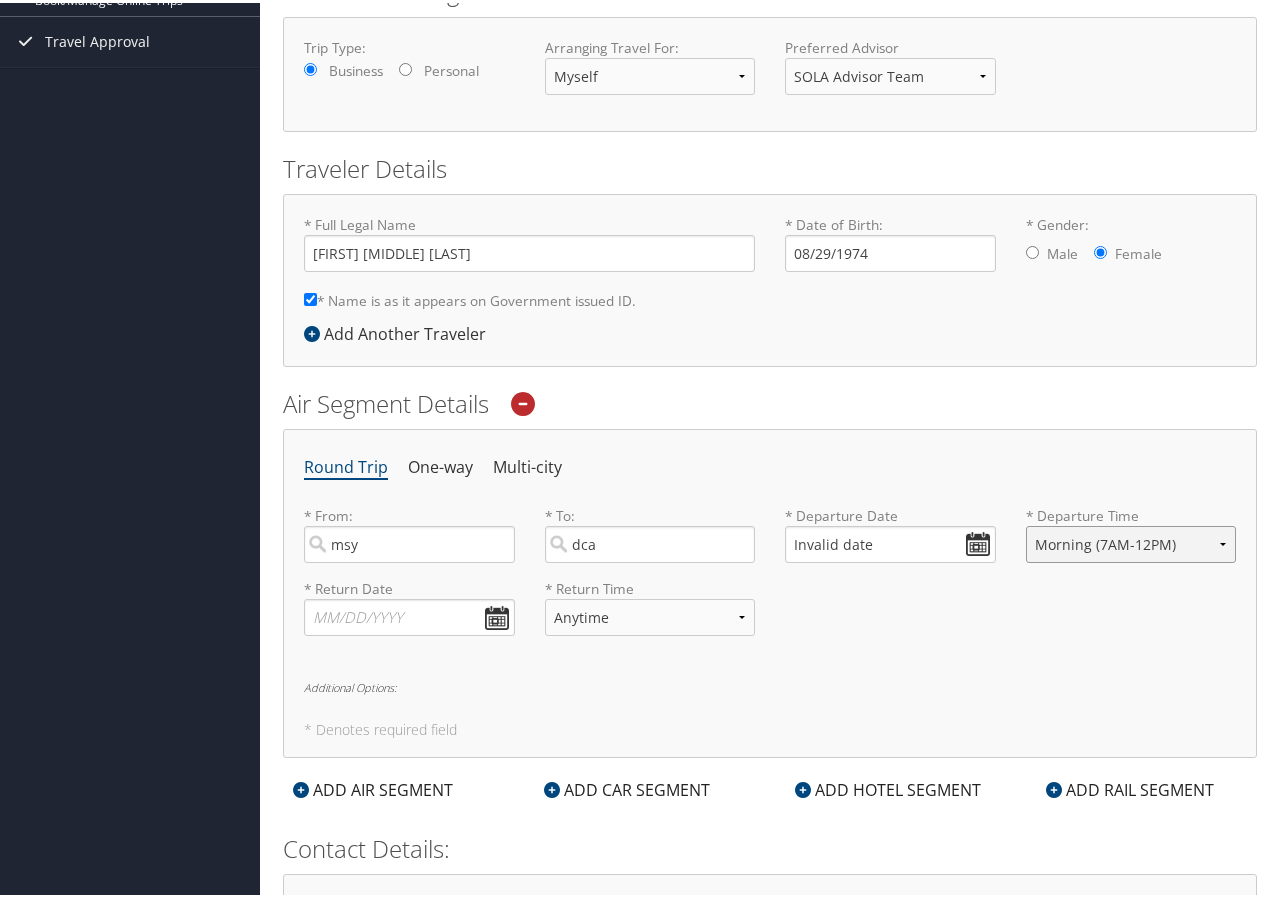 click on "Anytime Early Morning (5AM-7AM) Morning (7AM-12PM) Afternoon (12PM-5PM) Evening (5PM-10PM) Red Eye (10PM-5AM)  12:00 AM   1:00 AM   2:00 AM   3:00 AM   4:00 AM   5:00 AM   6:00 AM   7:00 AM   8:00 AM   9:00 AM   10:00 AM   11:00 AM   12:00 PM (Noon)   1:00 PM   2:00 PM   3:00 PM   4:00 PM   5:00 PM   6:00 PM   7:00 PM   8:00 PM   9:00 PM   10:00 PM   11:00 PM" at bounding box center [1131, 541] 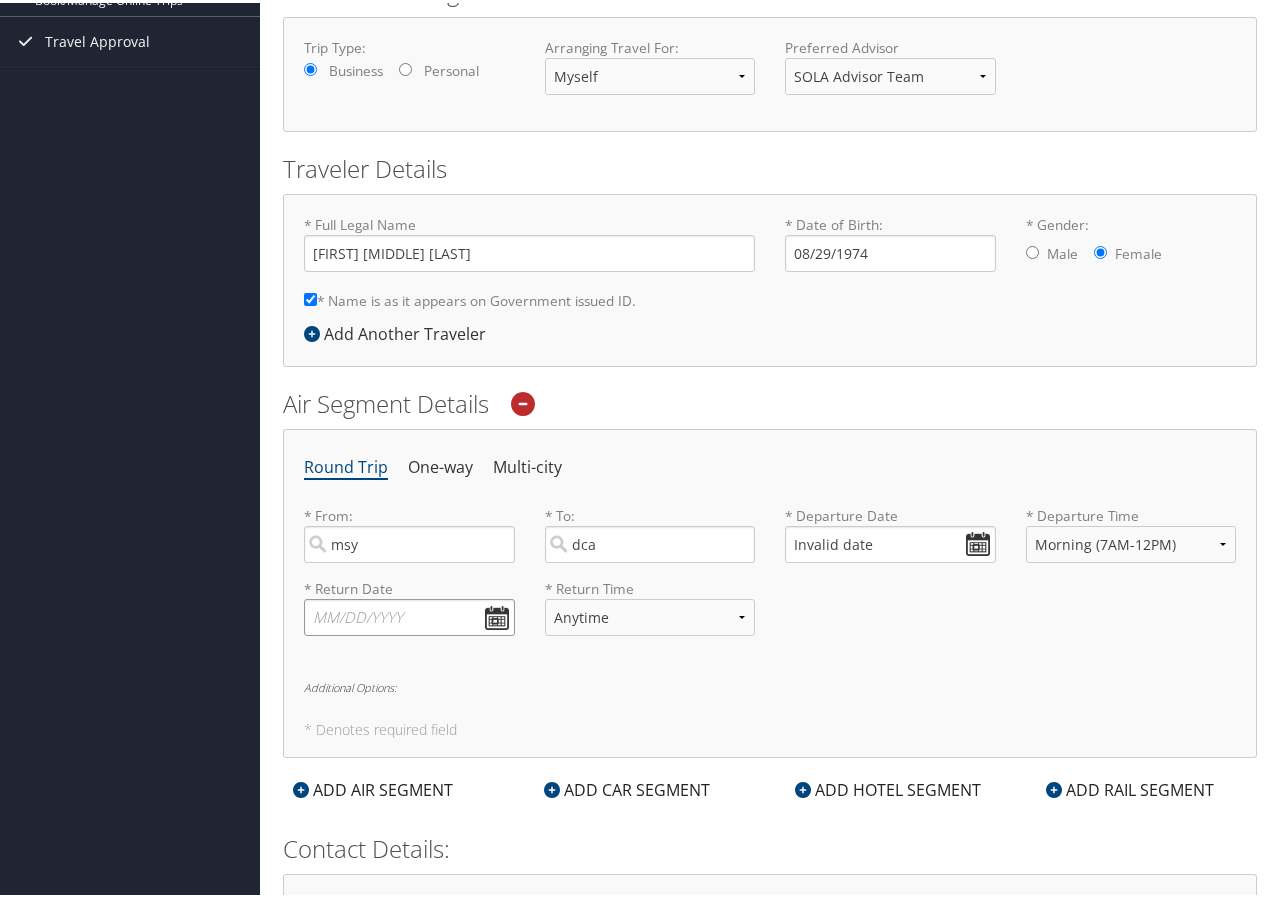 click at bounding box center (409, 614) 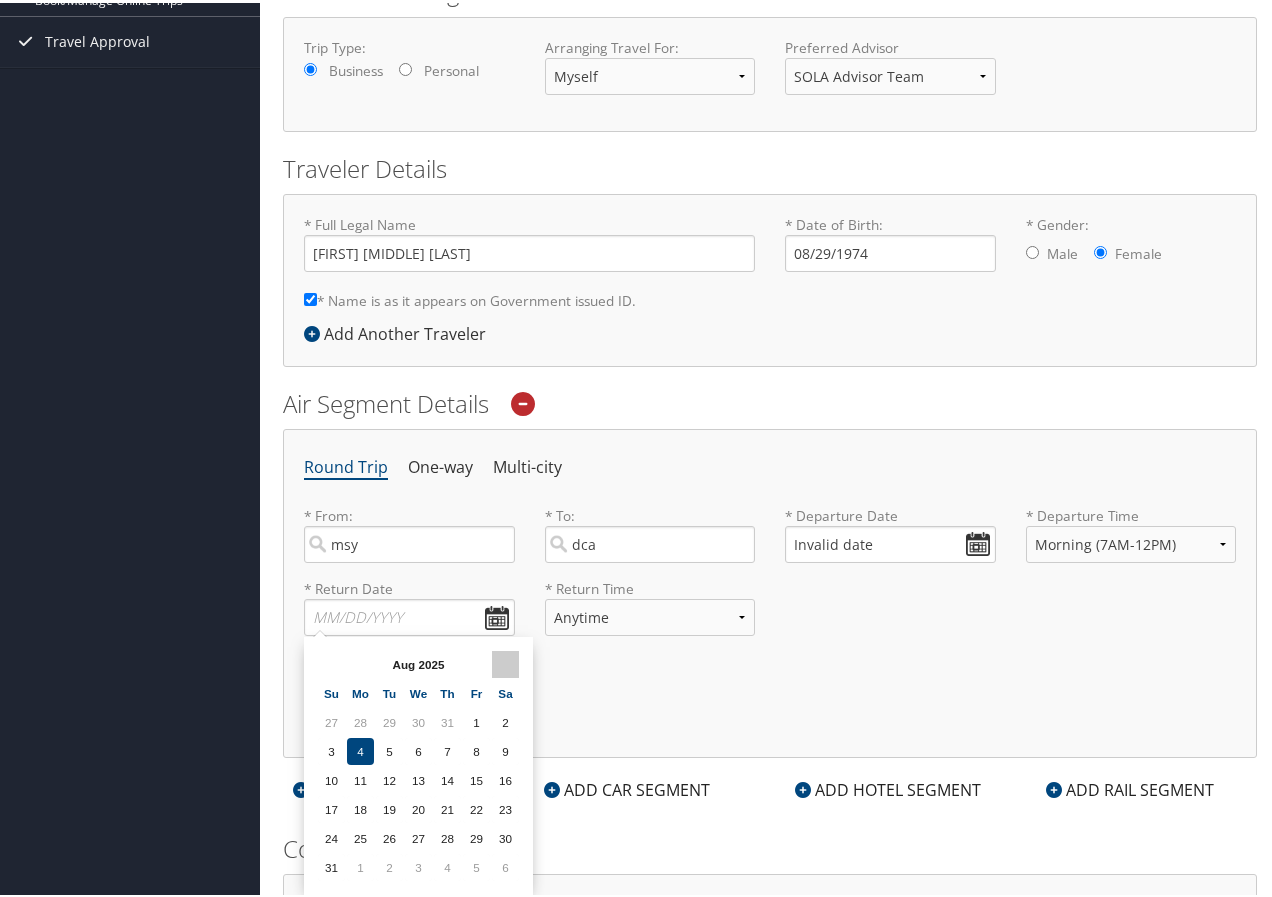 click at bounding box center [505, 661] 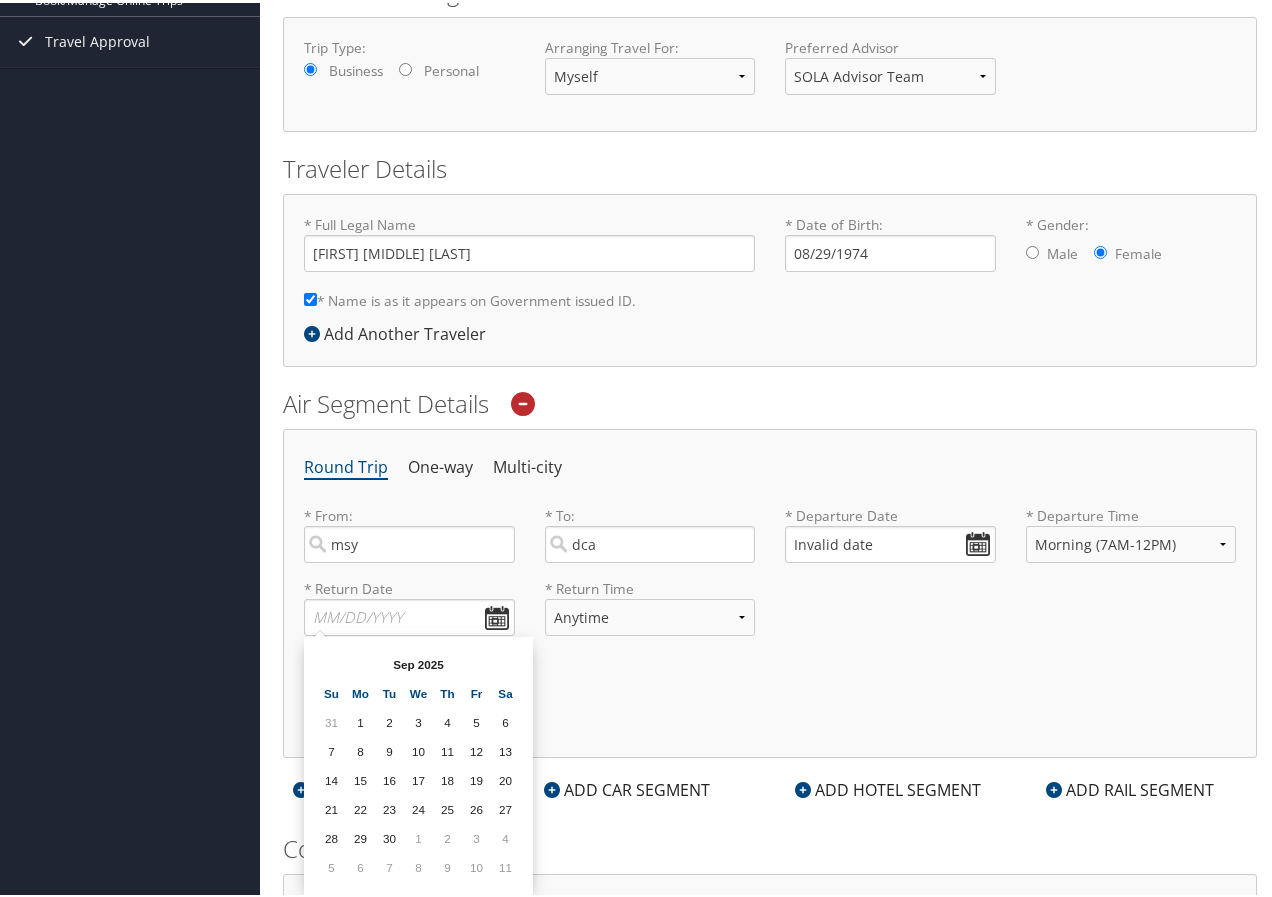 click at bounding box center [505, 661] 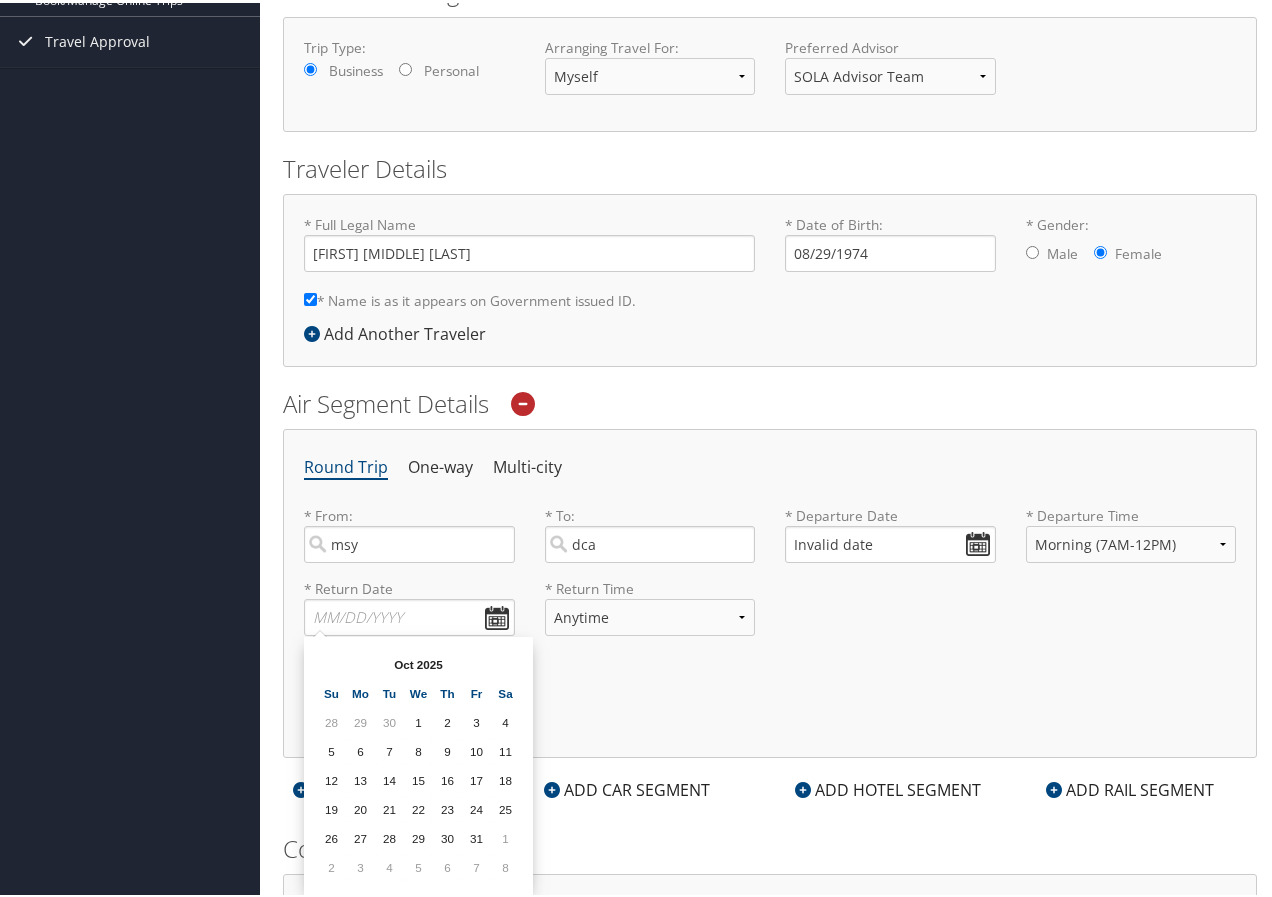 click at bounding box center (505, 661) 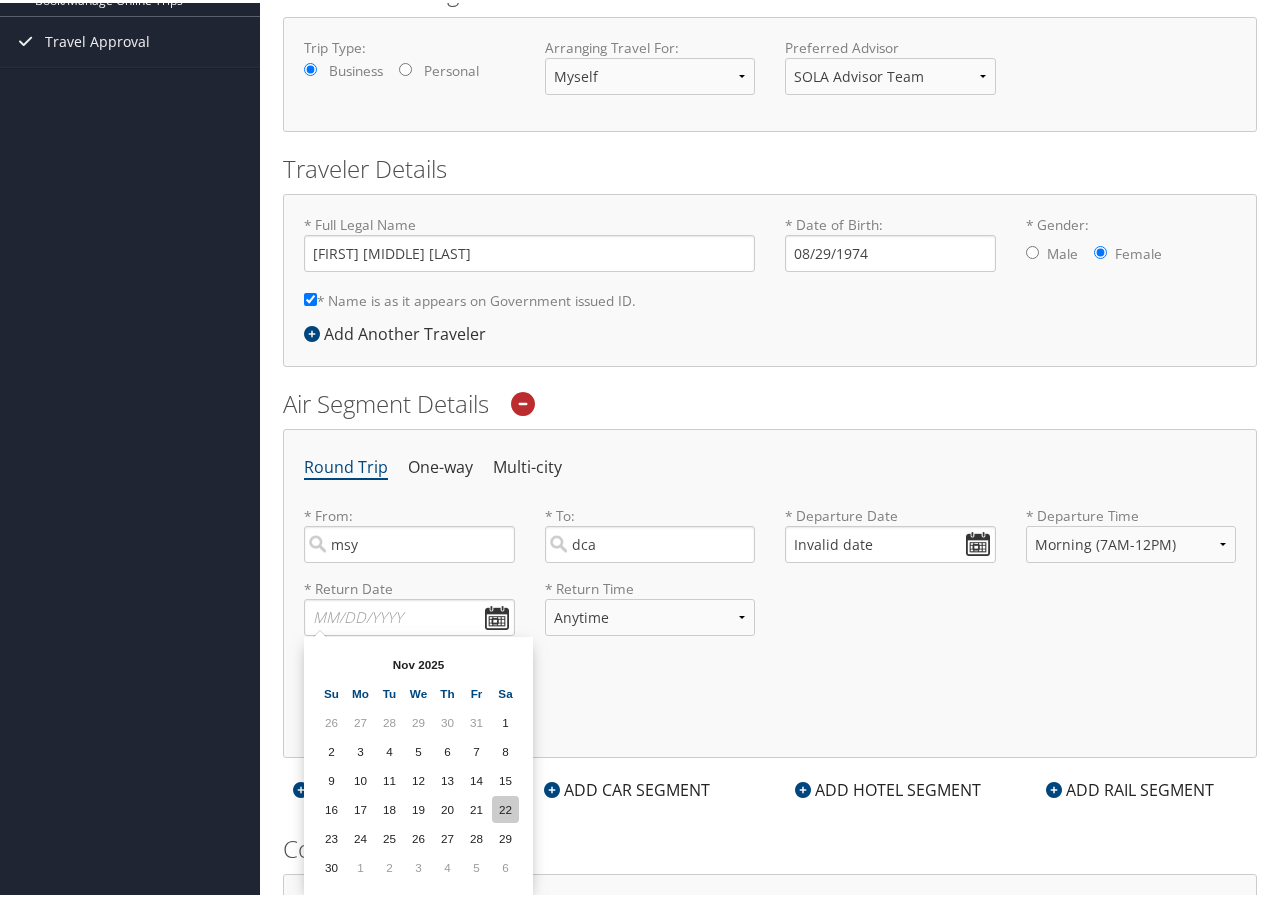 click on "22" at bounding box center (505, 806) 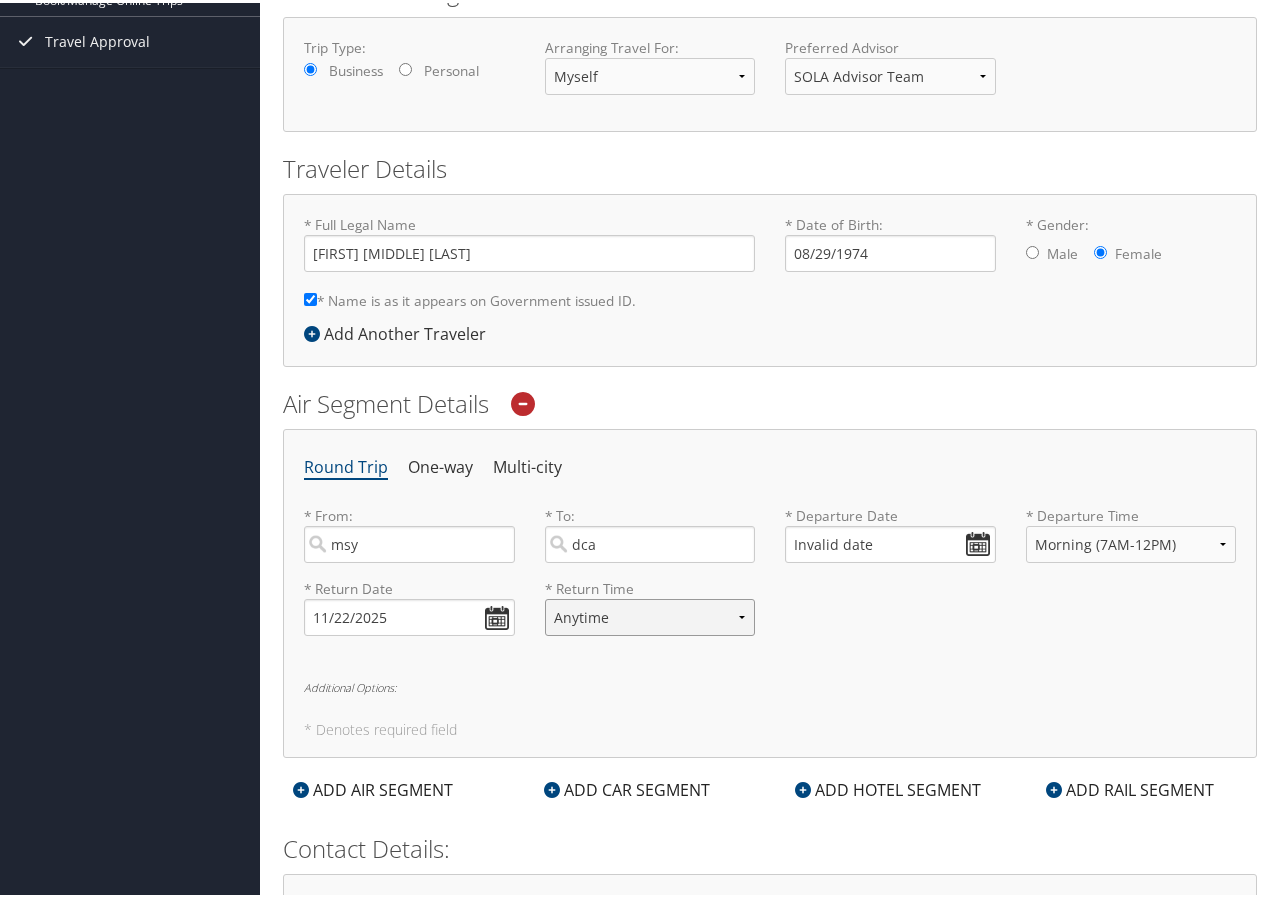 click on "Anytime Early Morning (5AM-7AM) Morning (7AM-12PM) Afternoon (12PM-5PM) Evening (5PM-10PM) Red Eye (10PM-5AM)  12:00 AM   1:00 AM   2:00 AM   3:00 AM   4:00 AM   5:00 AM   6:00 AM   7:00 AM   8:00 AM   9:00 AM   10:00 AM   11:00 AM   12:00 PM (Noon)   1:00 PM   2:00 PM   3:00 PM   4:00 PM   5:00 PM   6:00 PM   7:00 PM   8:00 PM   9:00 PM   10:00 PM   11:00 PM" at bounding box center [650, 614] 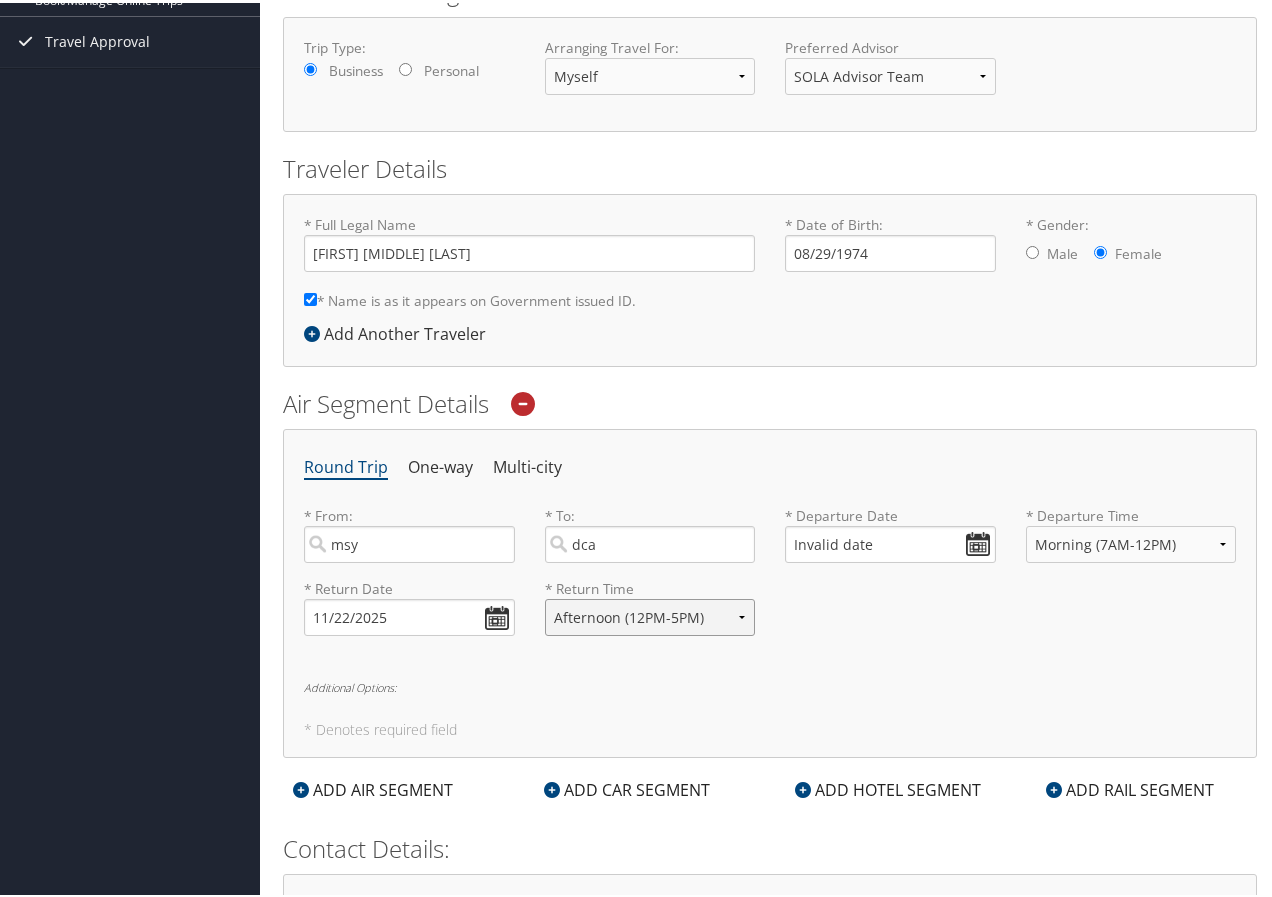 click on "Anytime Early Morning (5AM-7AM) Morning (7AM-12PM) Afternoon (12PM-5PM) Evening (5PM-10PM) Red Eye (10PM-5AM)  12:00 AM   1:00 AM   2:00 AM   3:00 AM   4:00 AM   5:00 AM   6:00 AM   7:00 AM   8:00 AM   9:00 AM   10:00 AM   11:00 AM   12:00 PM (Noon)   1:00 PM   2:00 PM   3:00 PM   4:00 PM   5:00 PM   6:00 PM   7:00 PM   8:00 PM   9:00 PM   10:00 PM   11:00 PM" at bounding box center [650, 614] 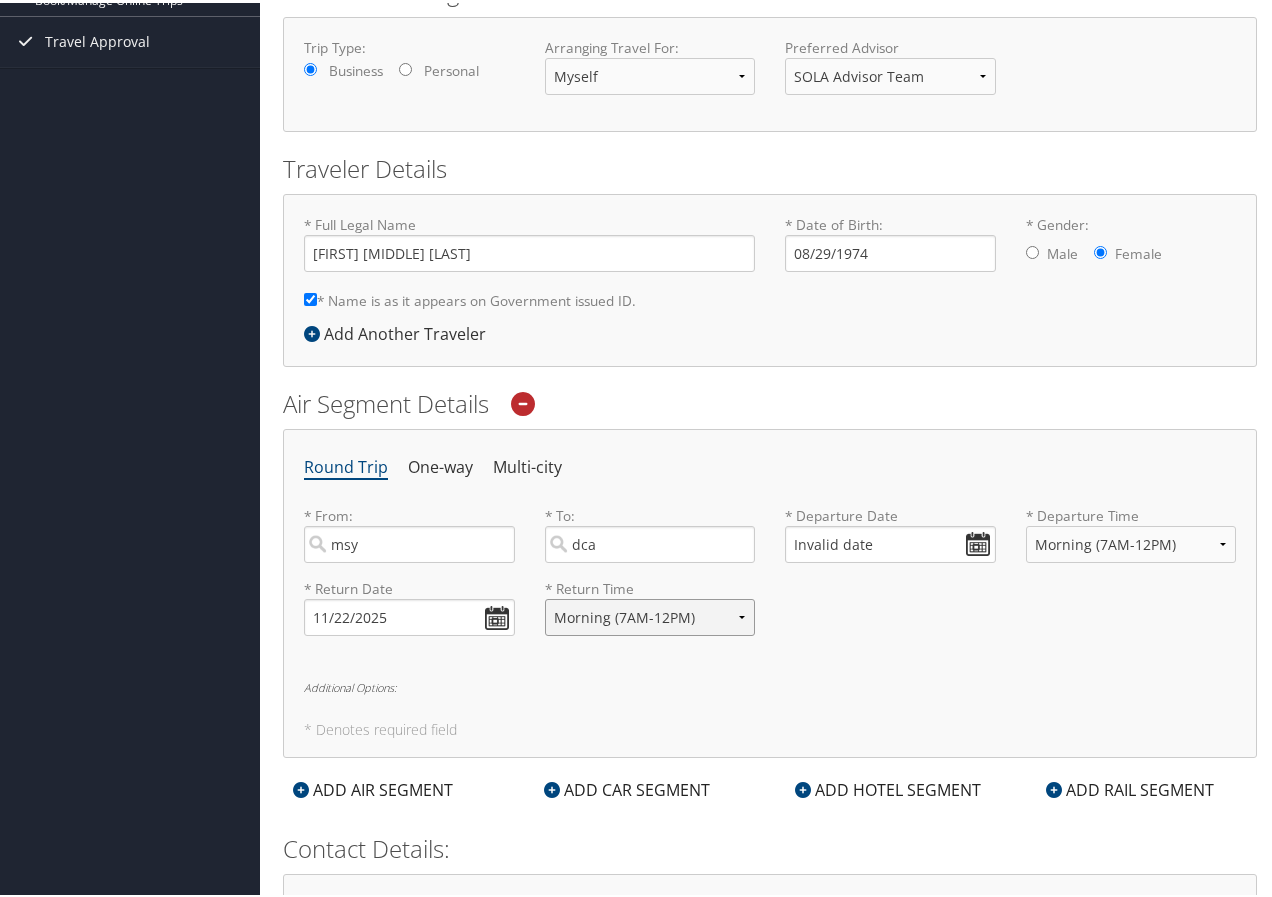click on "Anytime Early Morning (5AM-7AM) Morning (7AM-12PM) Afternoon (12PM-5PM) Evening (5PM-10PM) Red Eye (10PM-5AM)  12:00 AM   1:00 AM   2:00 AM   3:00 AM   4:00 AM   5:00 AM   6:00 AM   7:00 AM   8:00 AM   9:00 AM   10:00 AM   11:00 AM   12:00 PM (Noon)   1:00 PM   2:00 PM   3:00 PM   4:00 PM   5:00 PM   6:00 PM   7:00 PM   8:00 PM   9:00 PM   10:00 PM   11:00 PM" at bounding box center [650, 614] 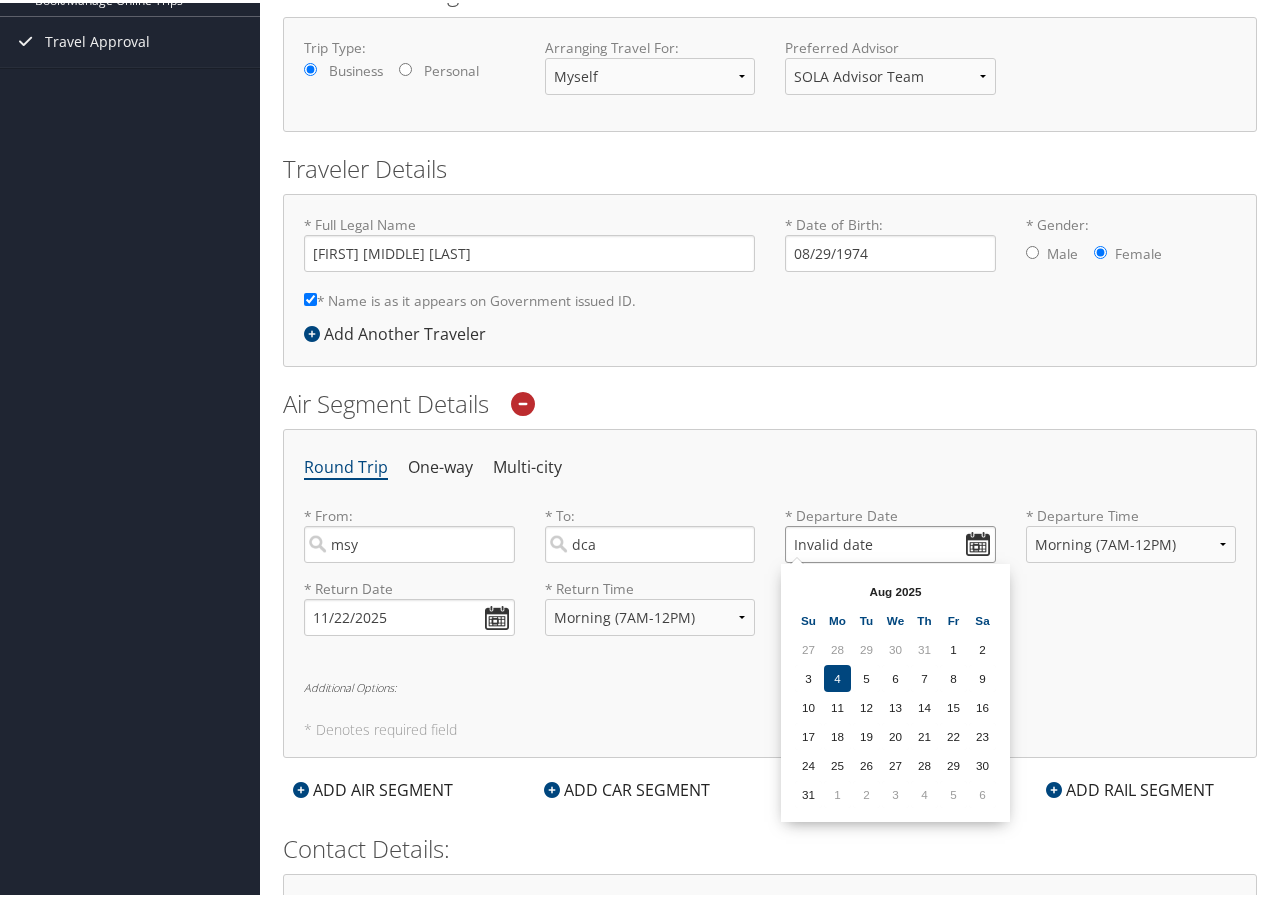 click on "Invalid date" at bounding box center [890, 541] 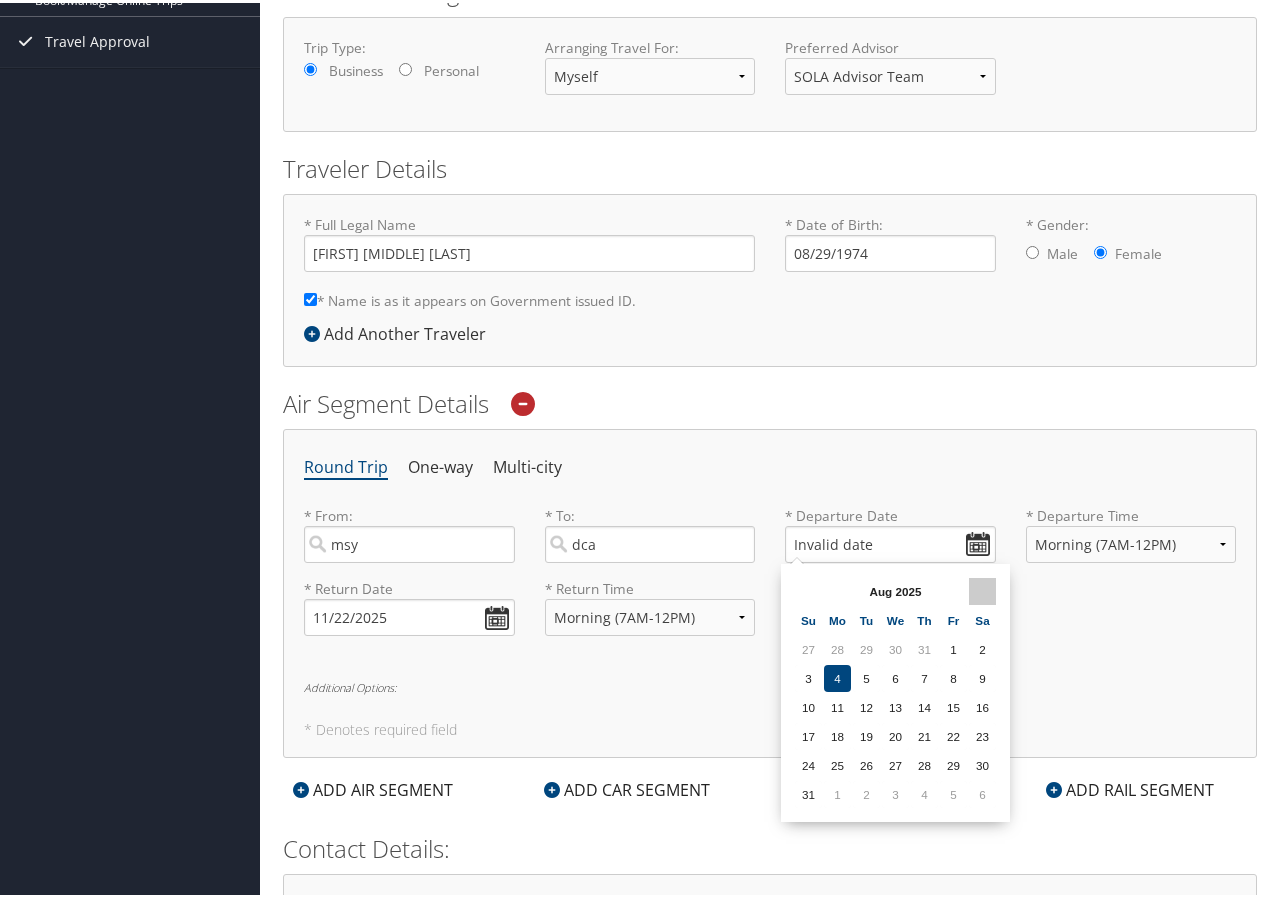 click at bounding box center (982, 588) 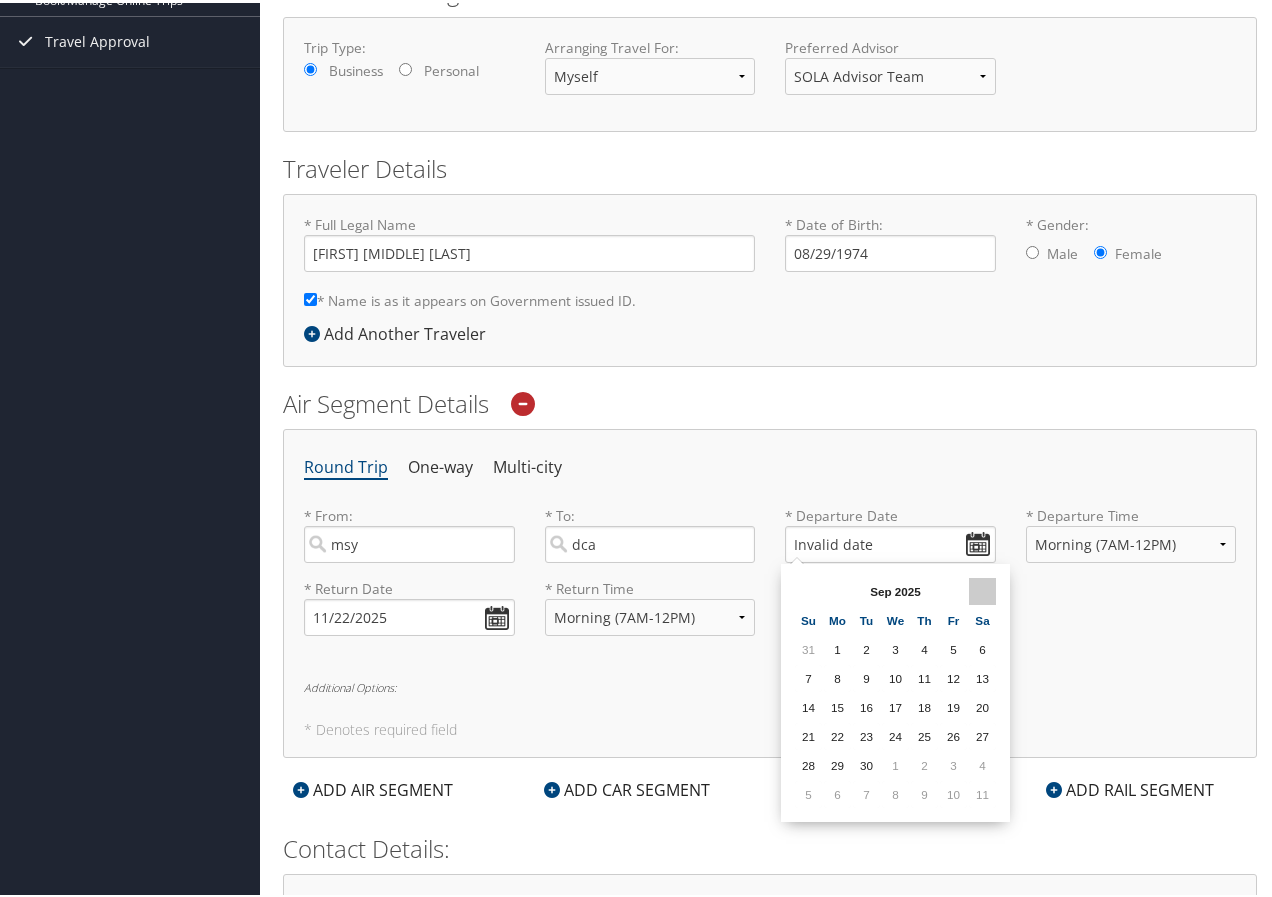 click at bounding box center [982, 588] 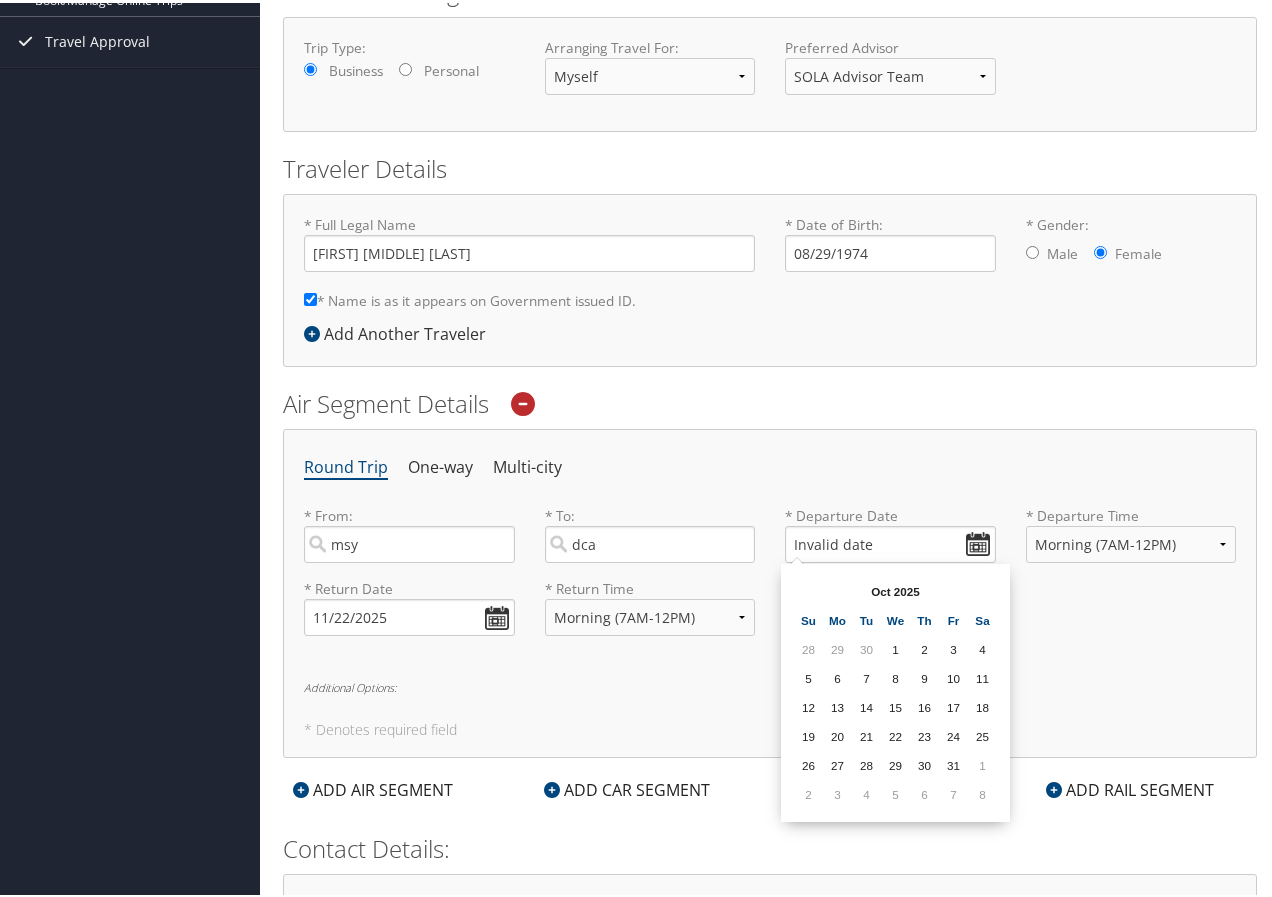 click at bounding box center [982, 588] 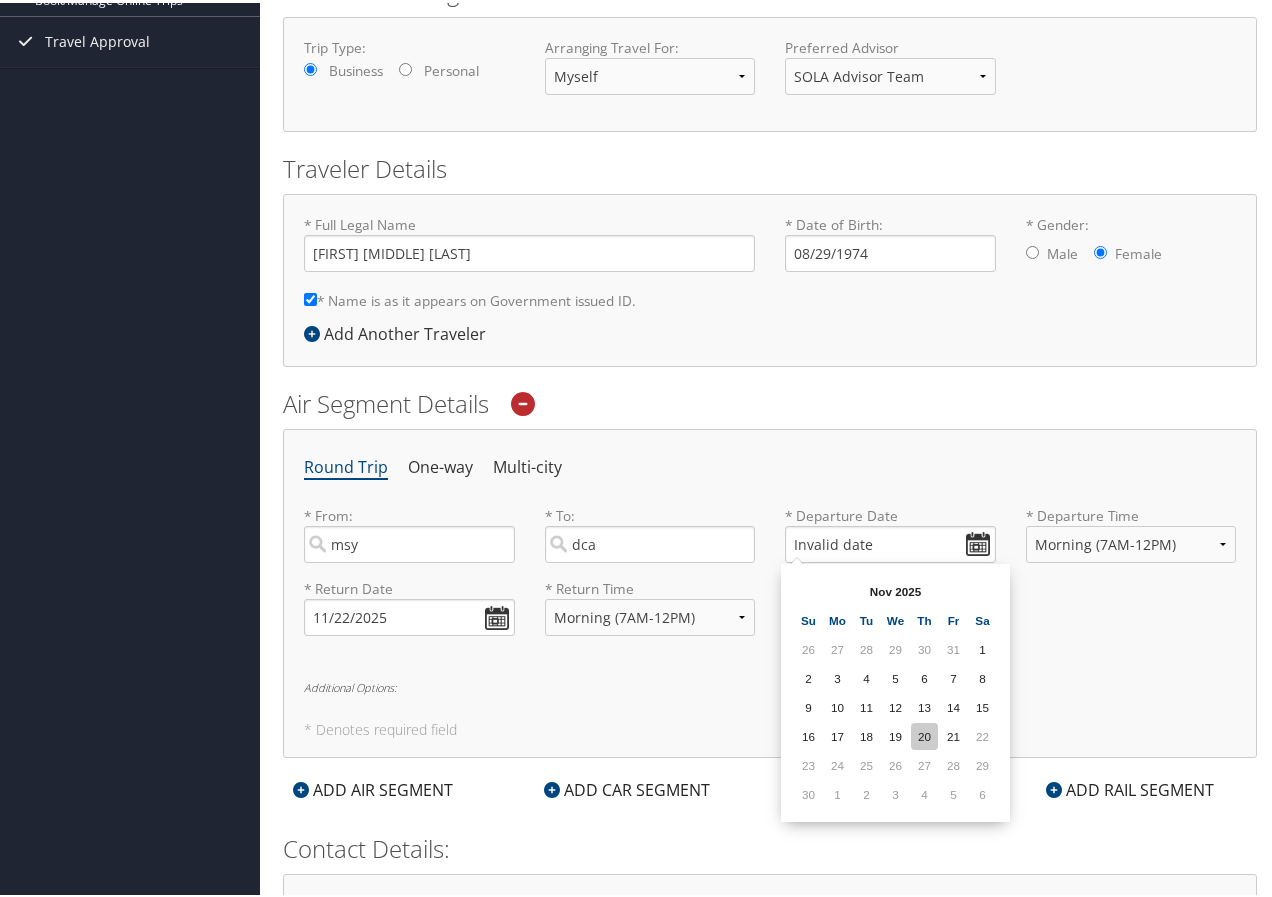 click on "20" at bounding box center [924, 733] 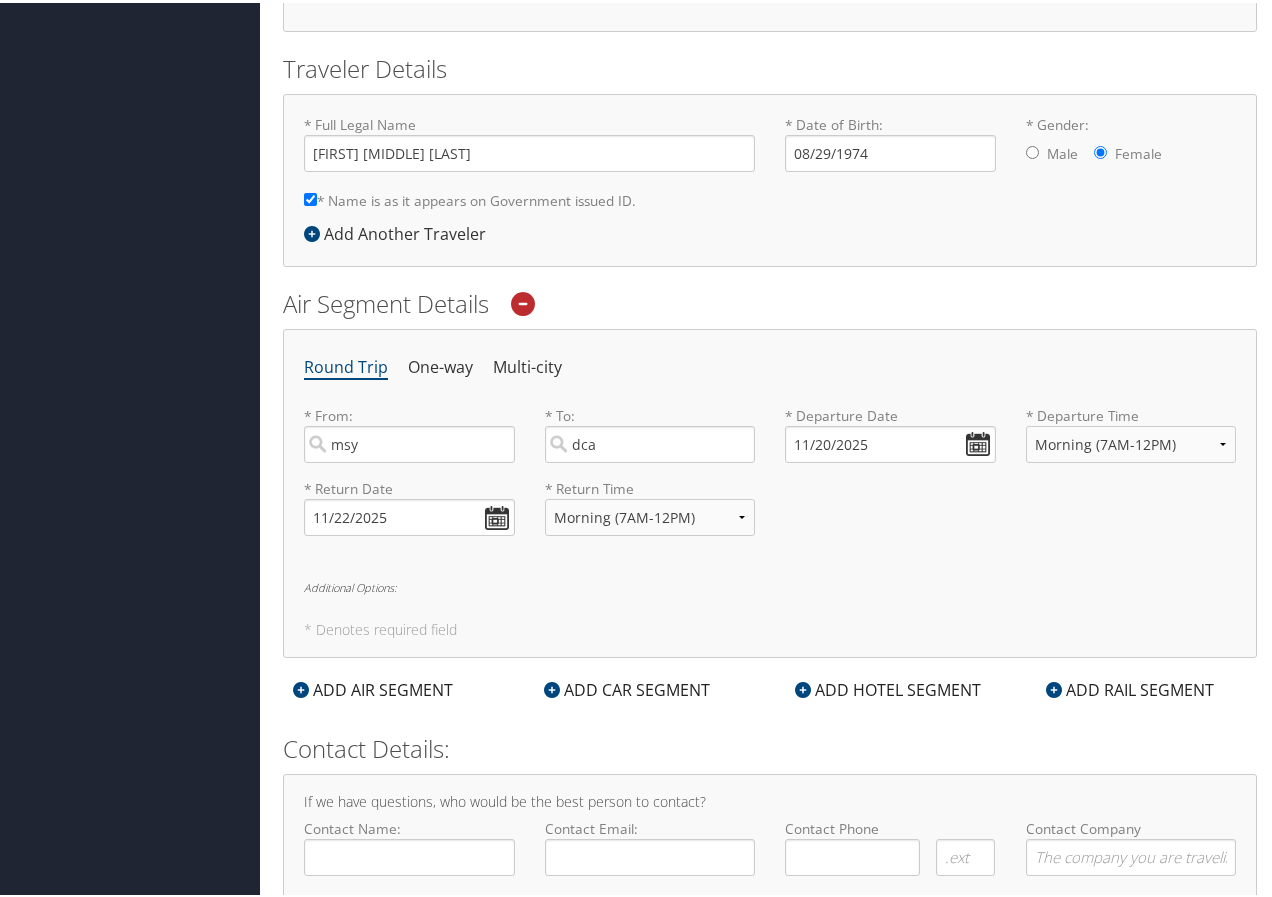 scroll, scrollTop: 487, scrollLeft: 0, axis: vertical 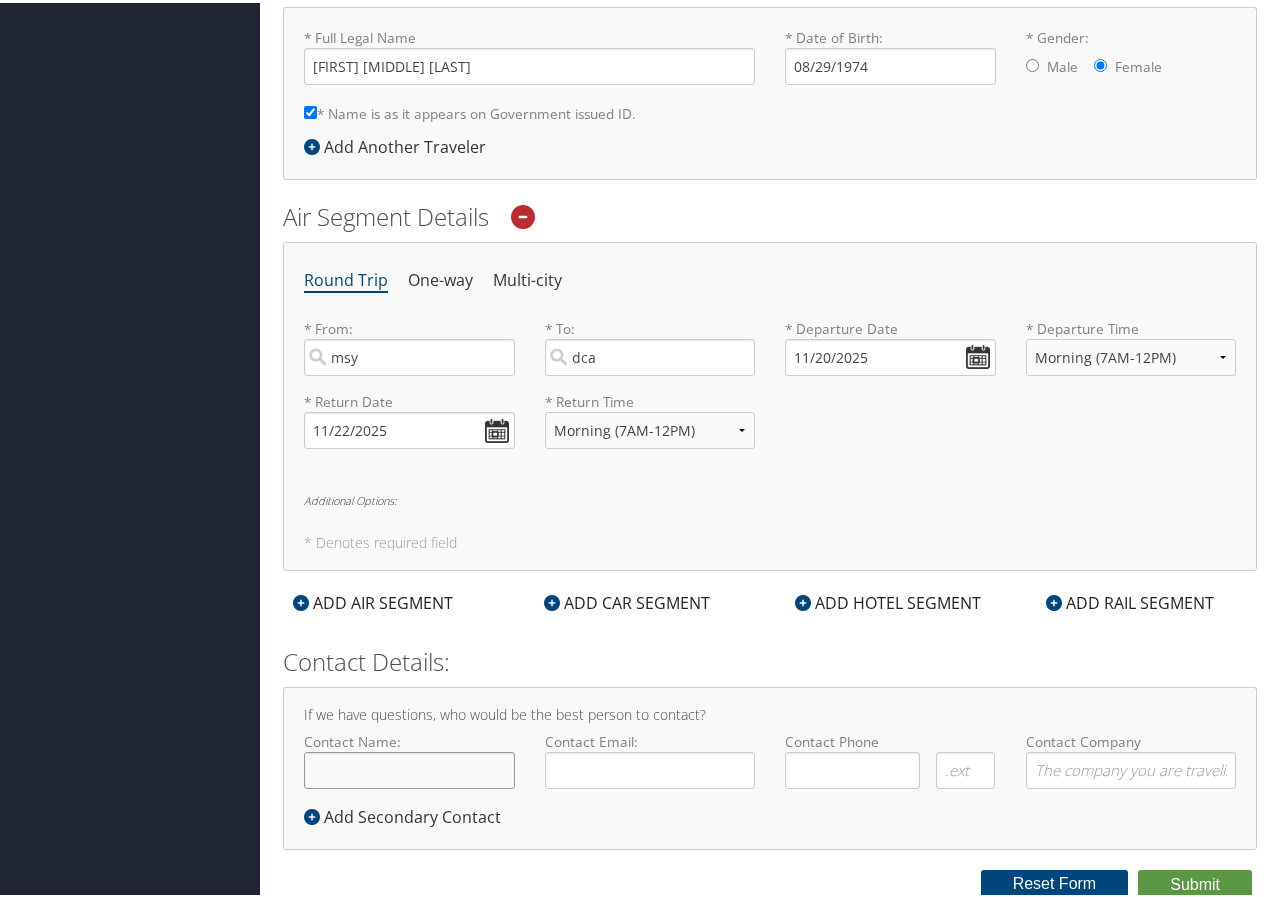 click on "Contact Name:" 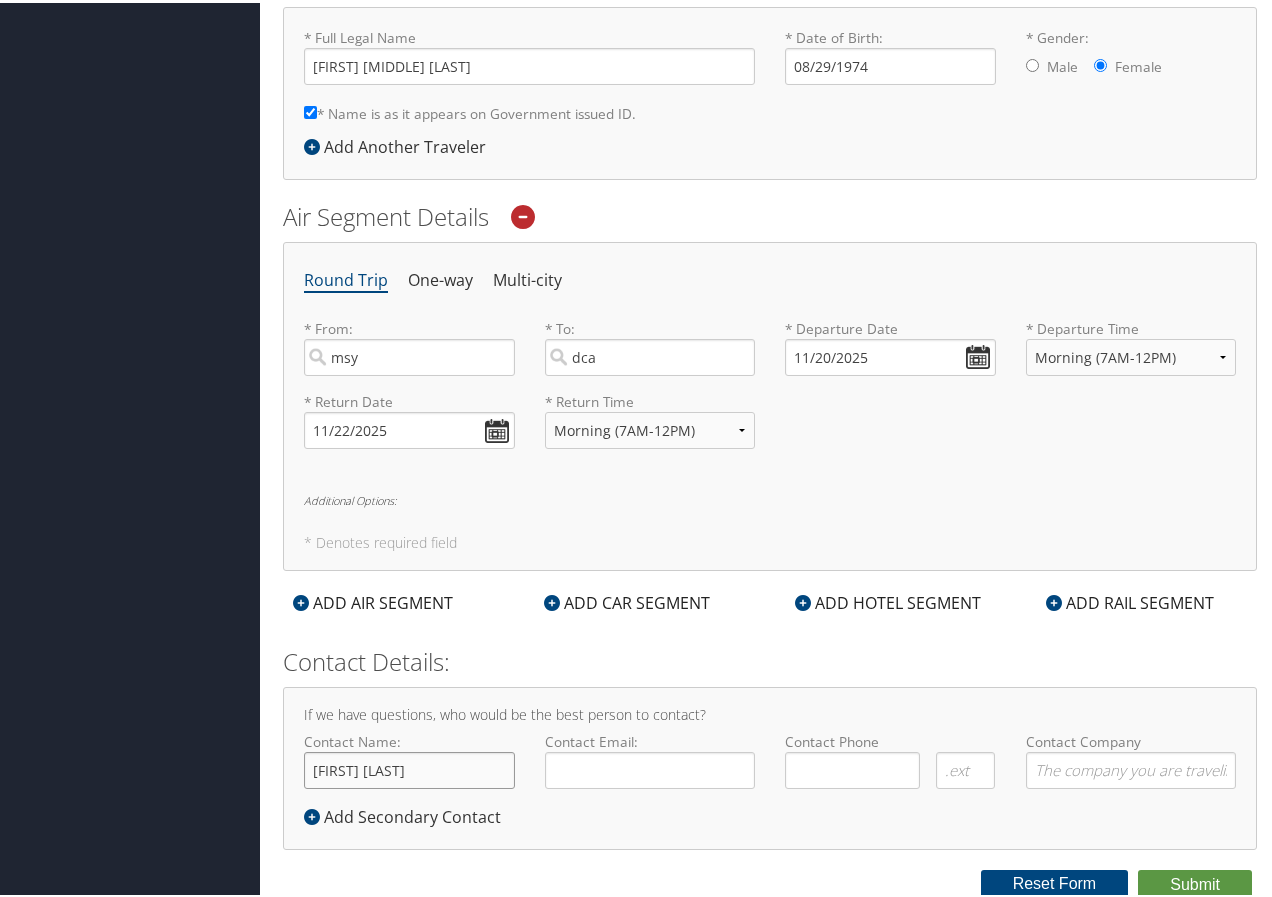 type on "Melissa Caserta" 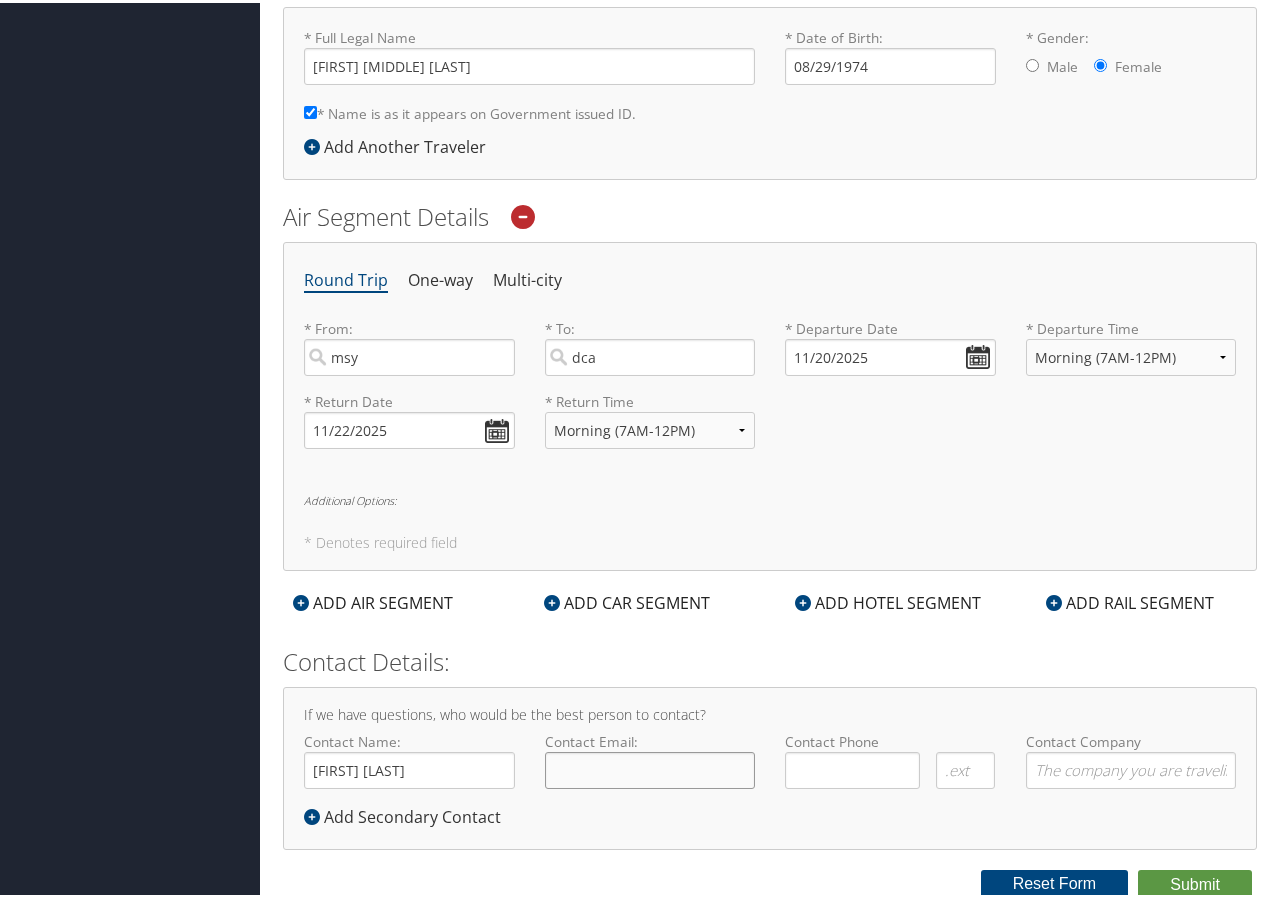 click on "Contact Email:" 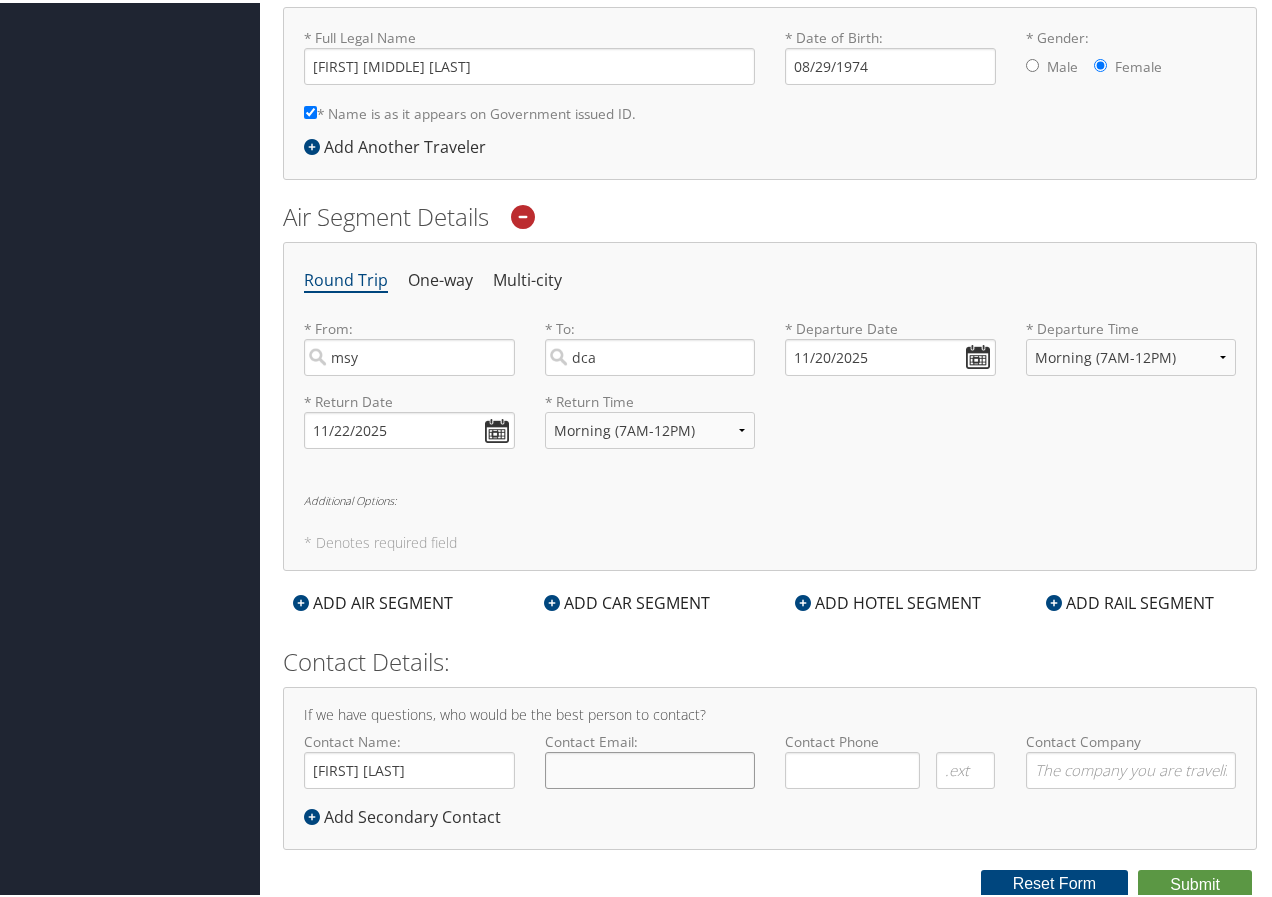 type on "melissa.caserta@selu.edu" 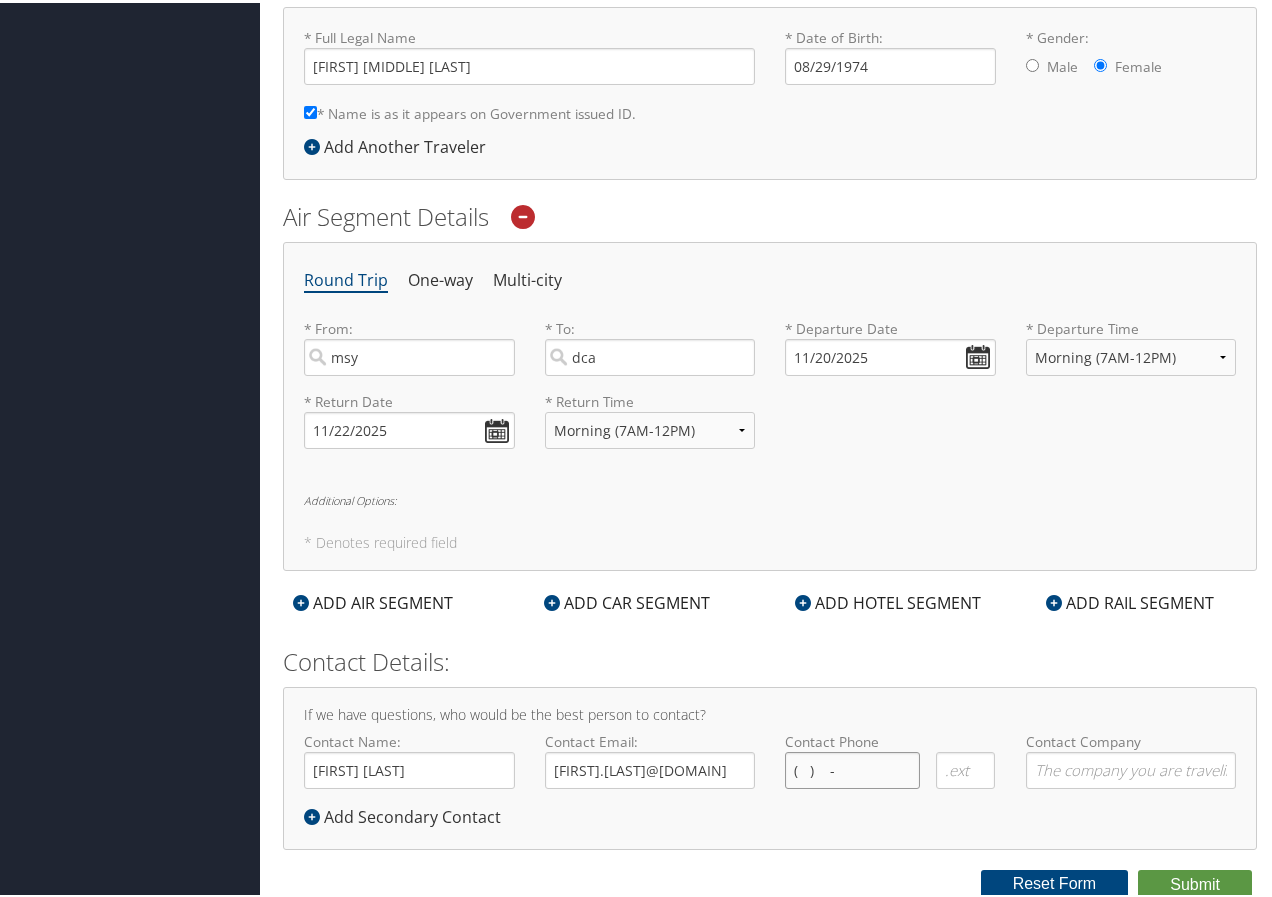 click on "(   )    -" at bounding box center (852, 767) 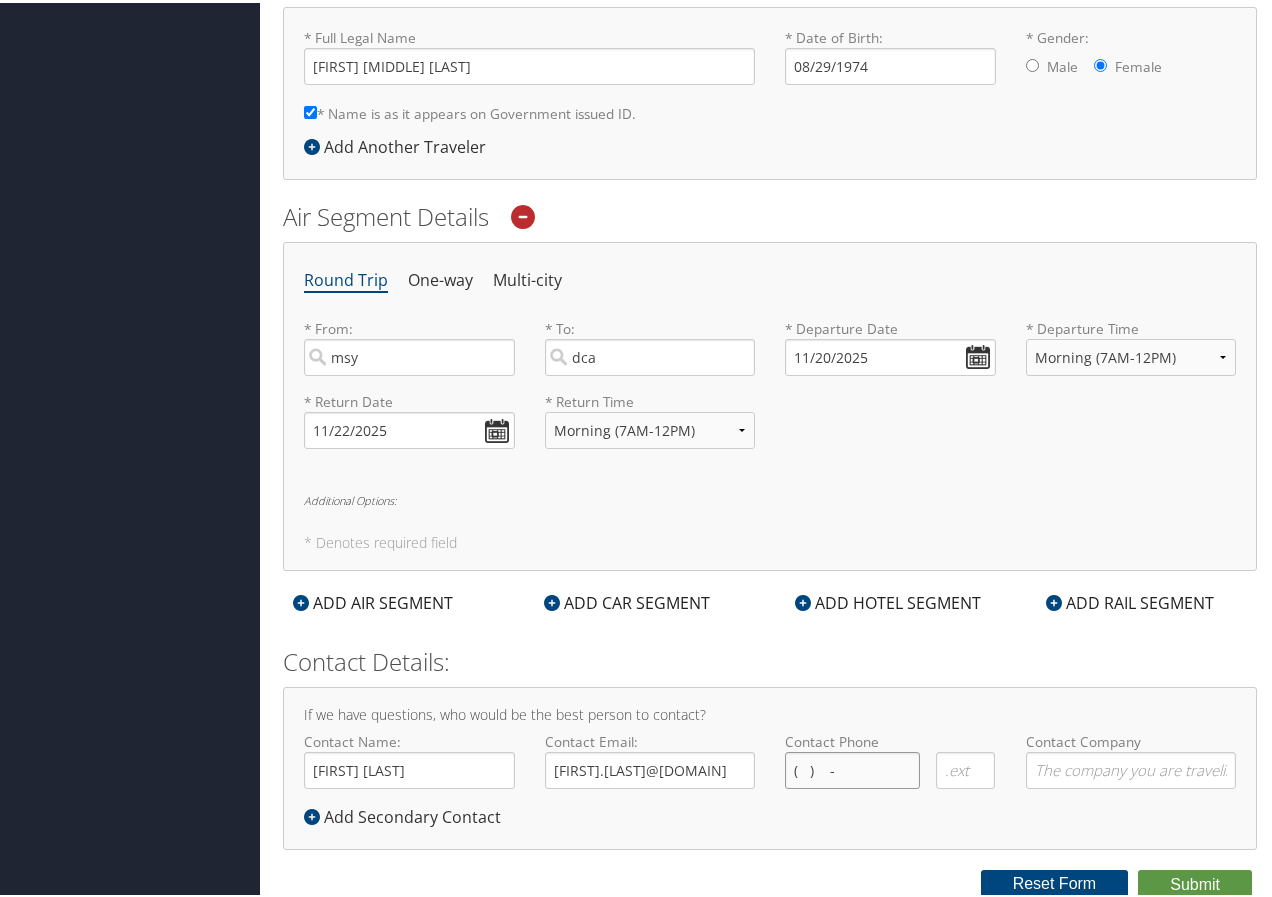 type on "(   )    -" 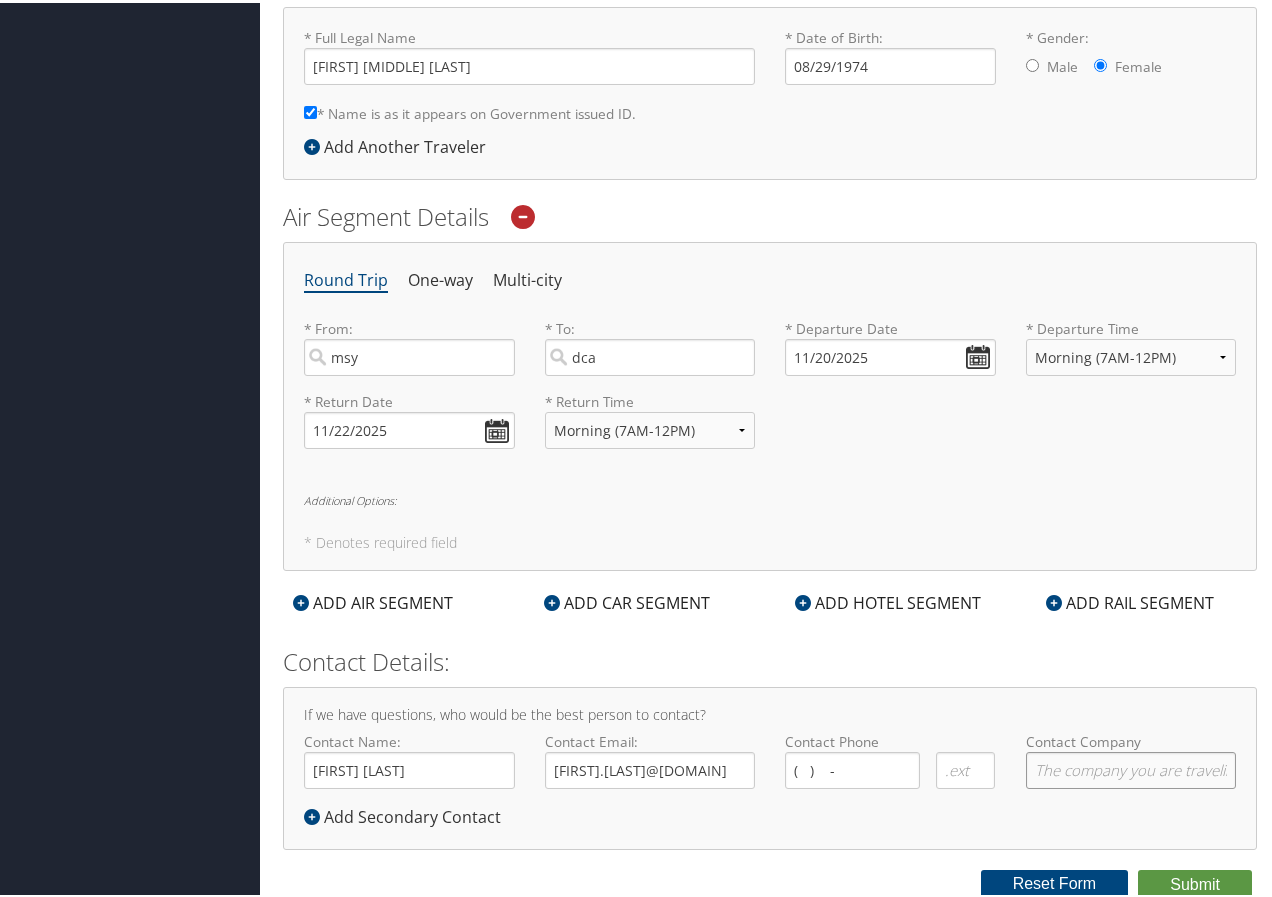 type 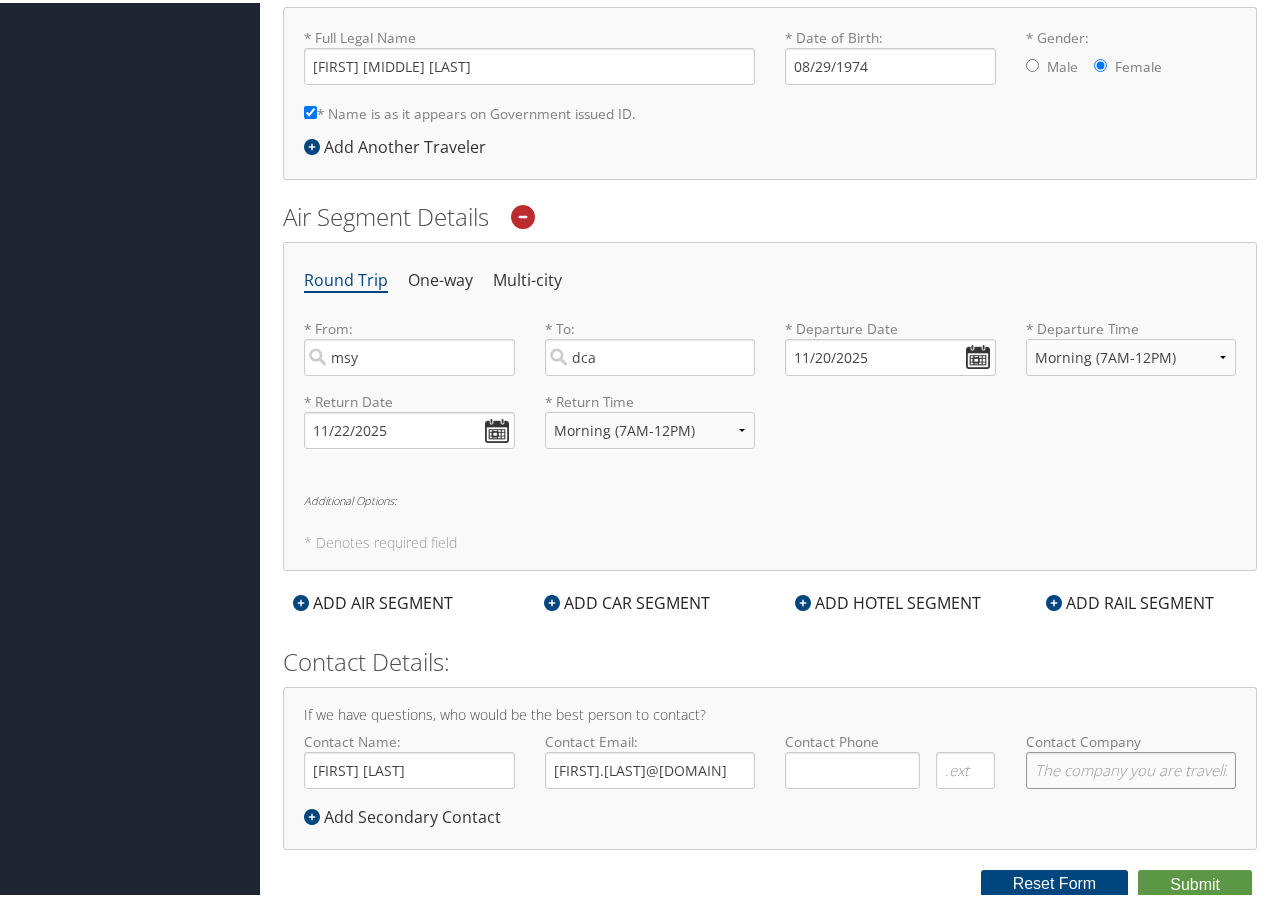click on "Contact Company" 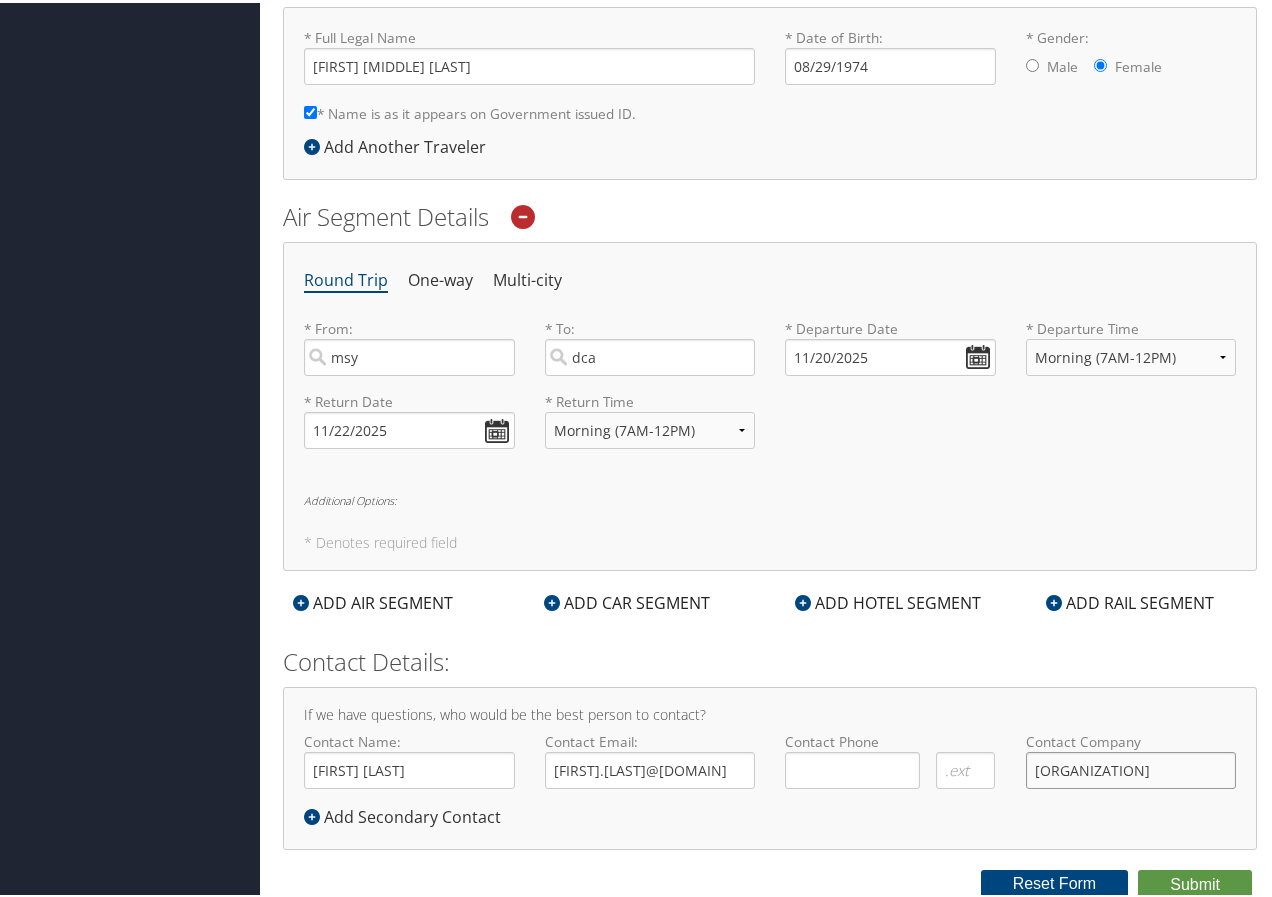 scroll, scrollTop: 0, scrollLeft: 31, axis: horizontal 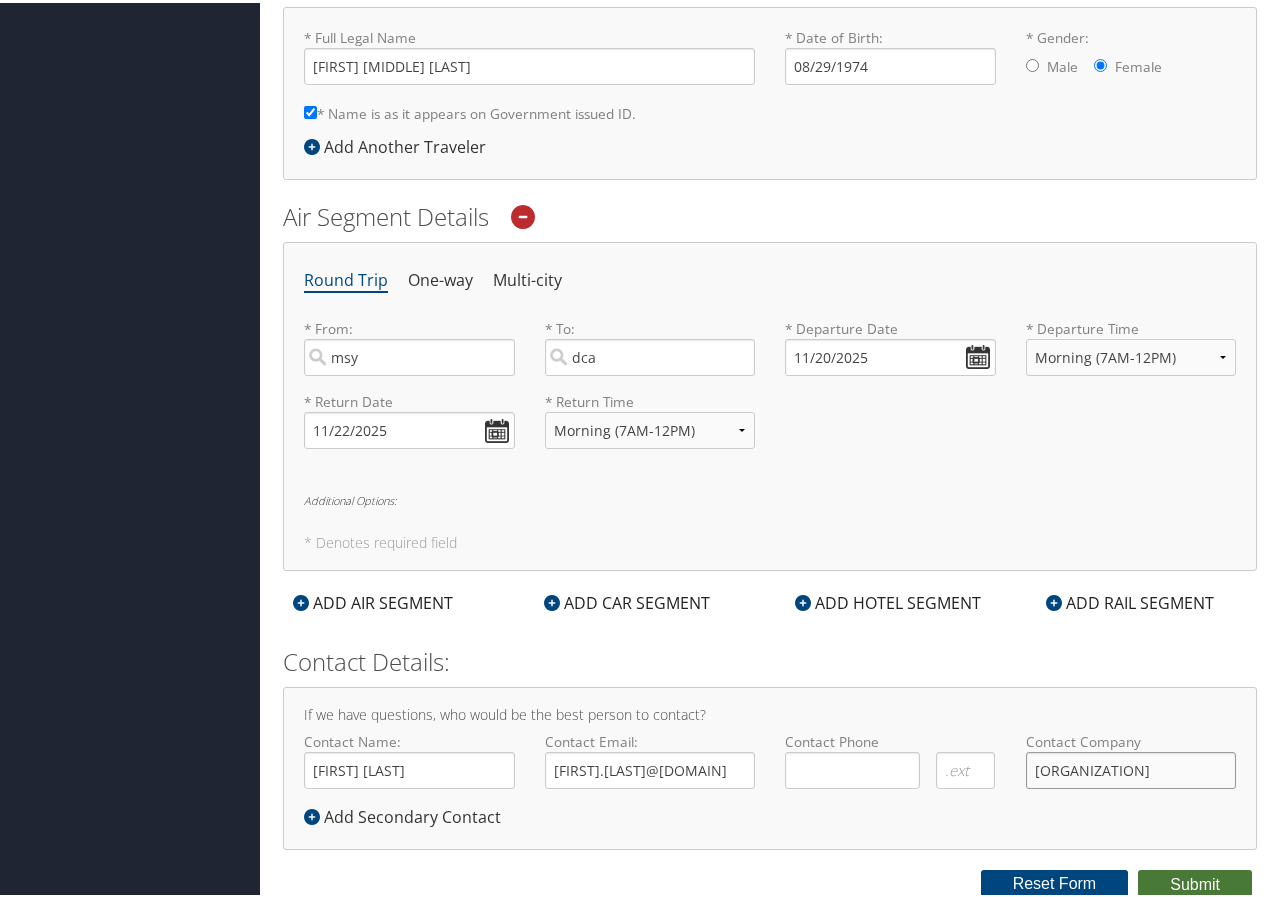 type on "Southeastern Louisiana University" 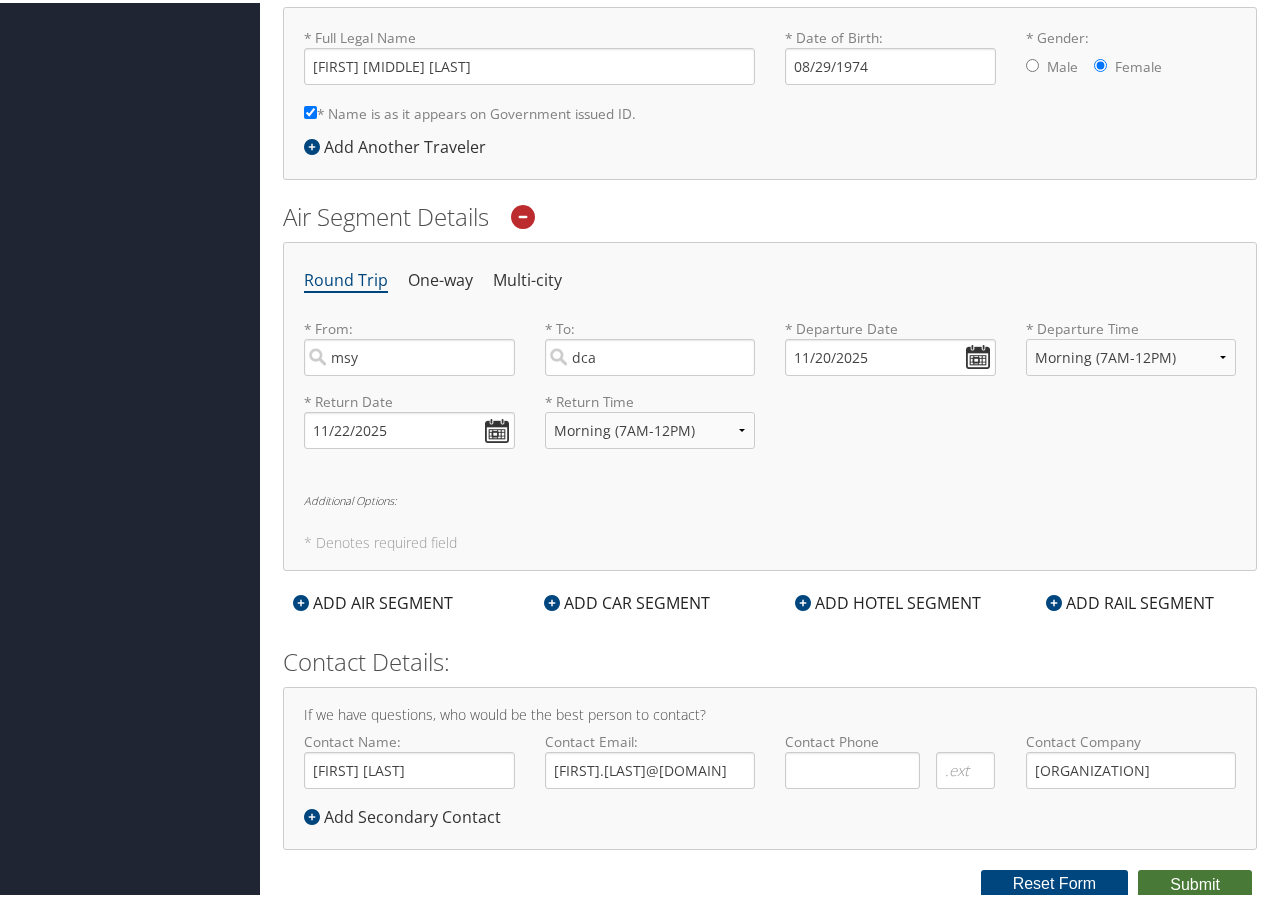 click on "Submit" at bounding box center [1195, 882] 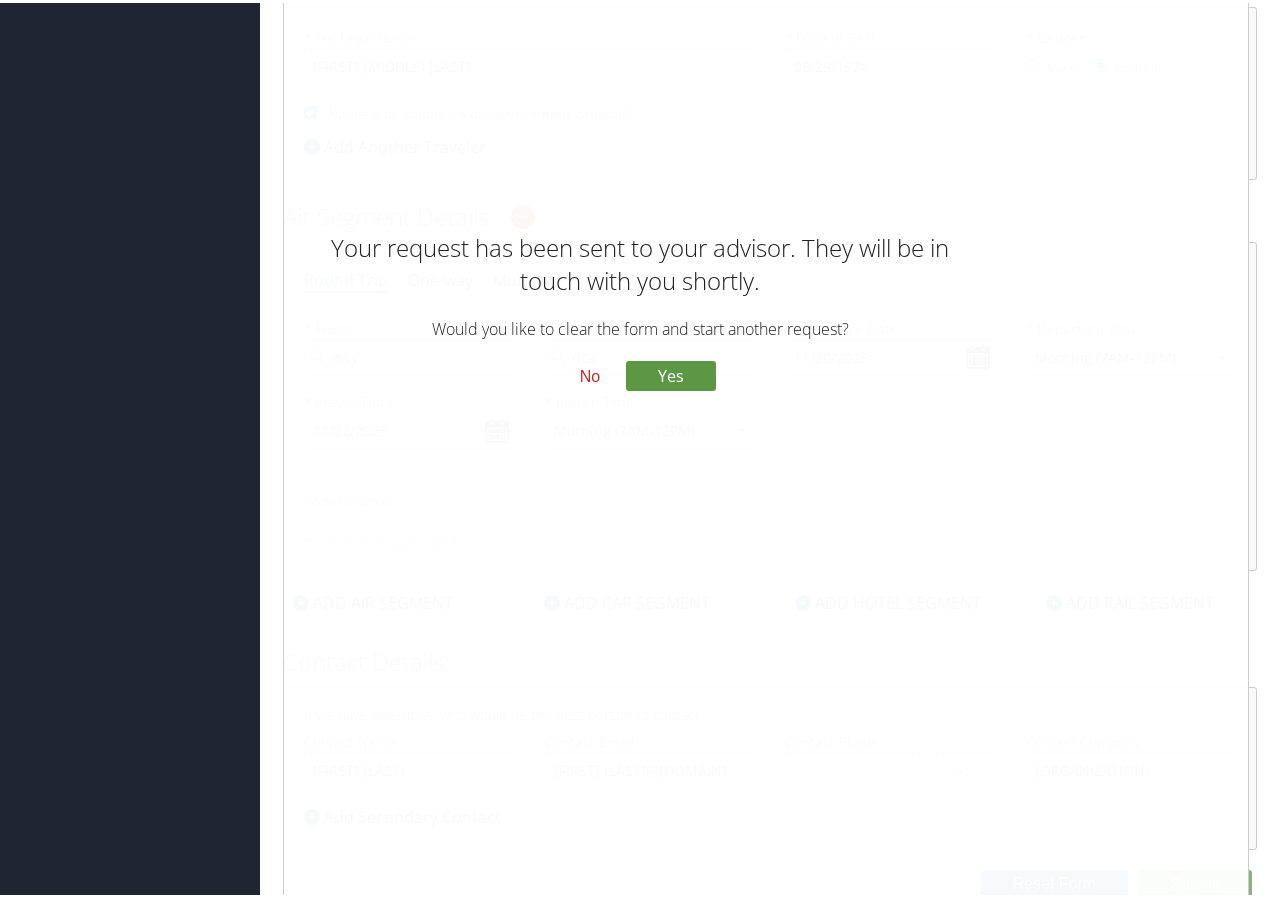 click on "No" at bounding box center [590, 374] 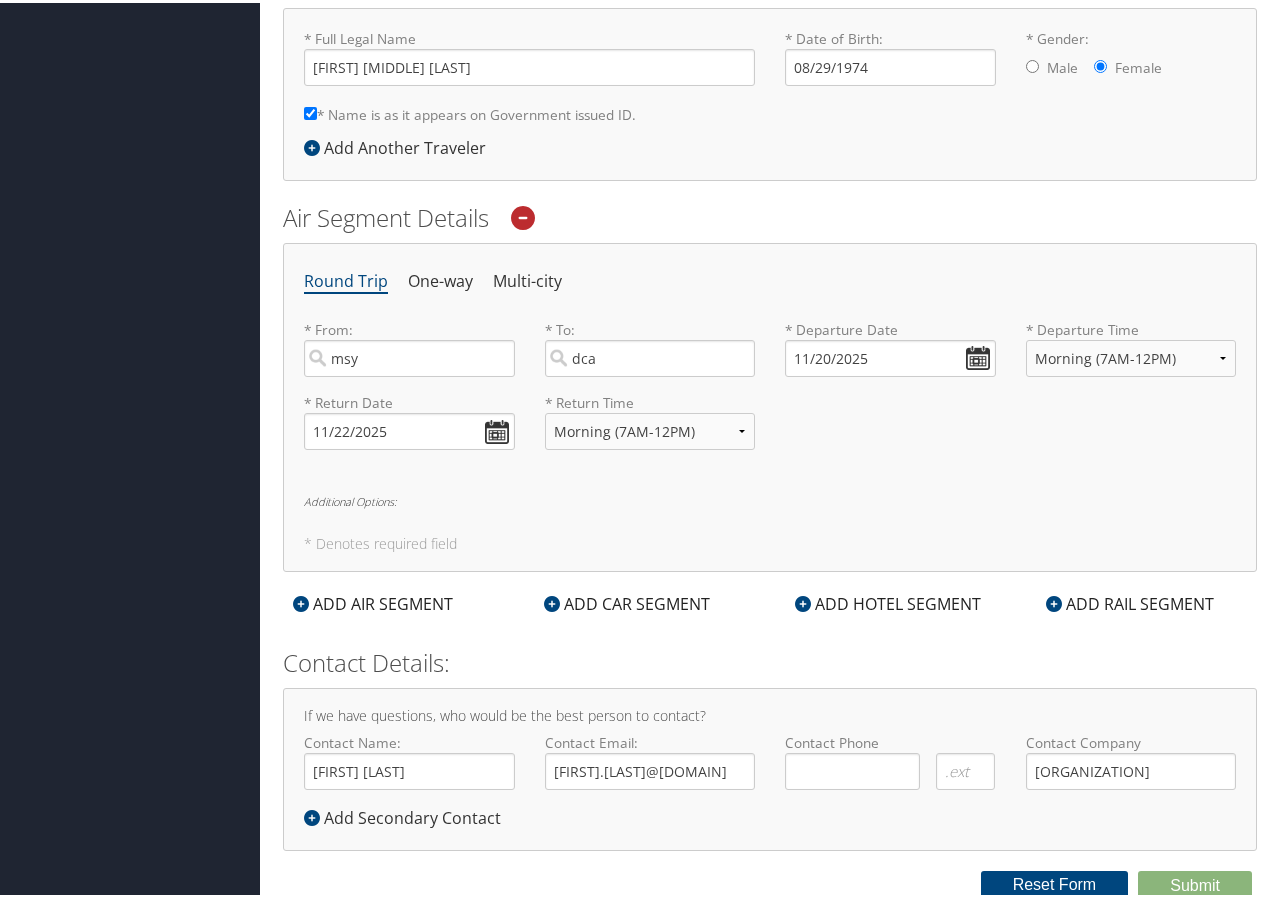 scroll, scrollTop: 487, scrollLeft: 0, axis: vertical 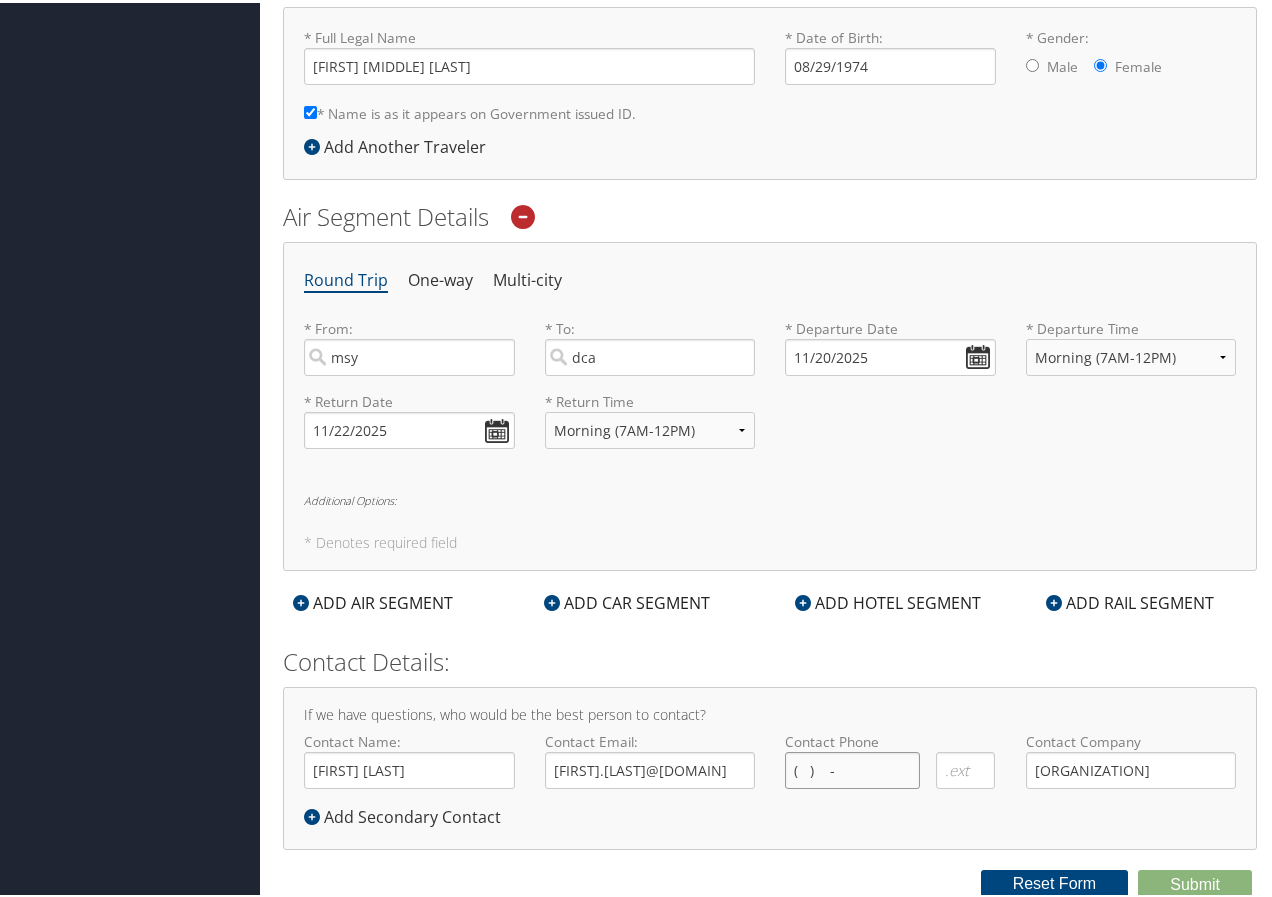 click on "(   )    -" at bounding box center [852, 767] 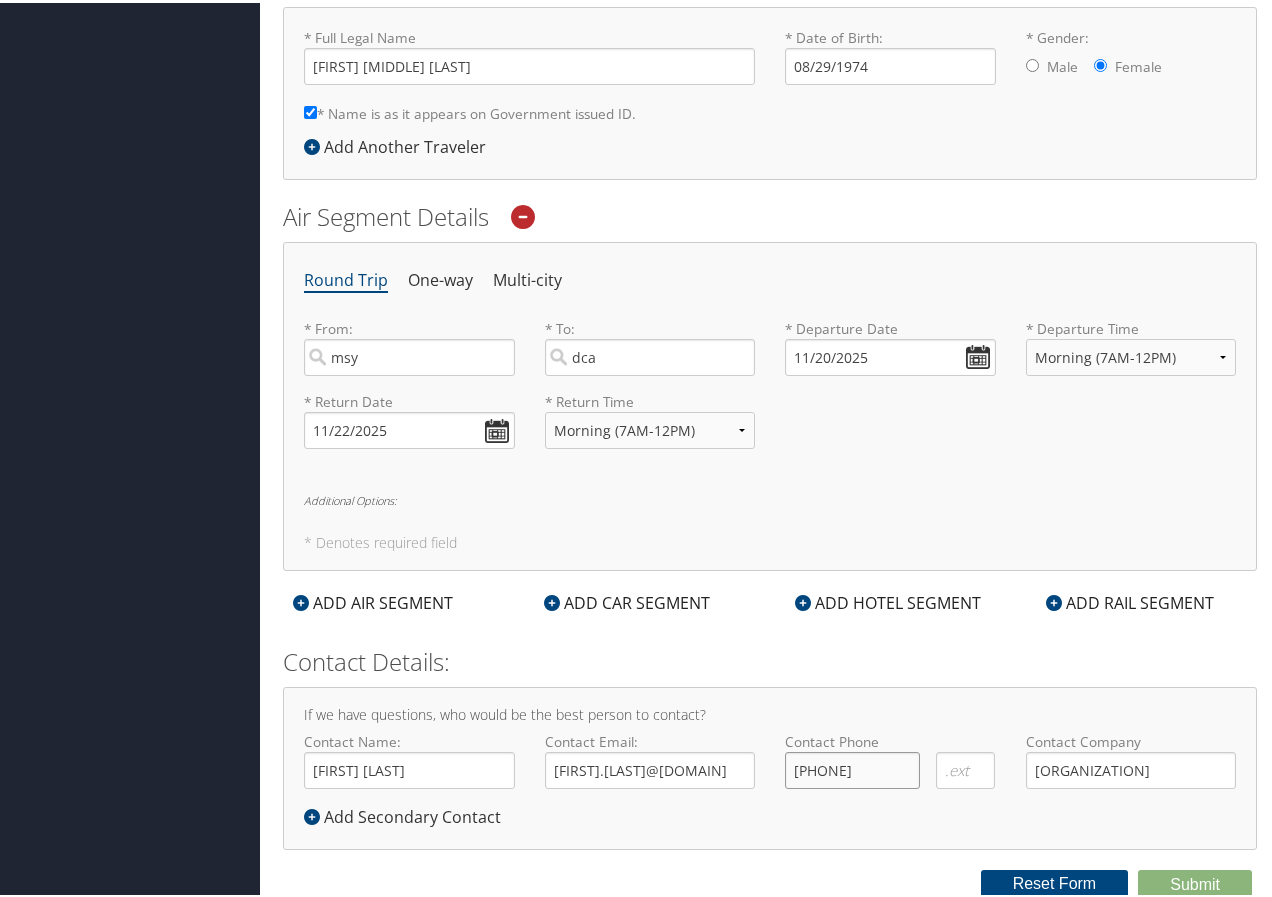 type on "(985) 630-7696" 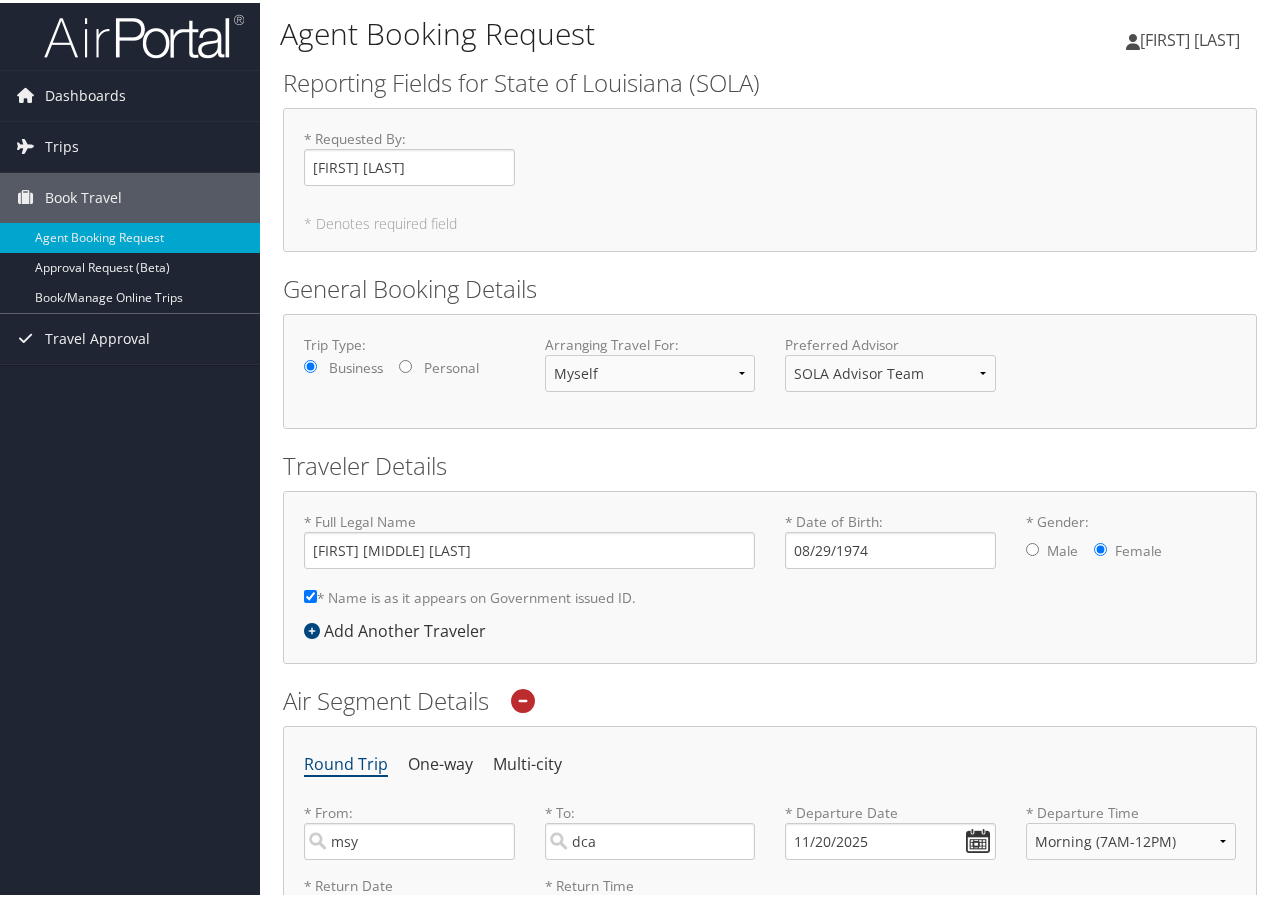 scroll, scrollTop: 0, scrollLeft: 0, axis: both 